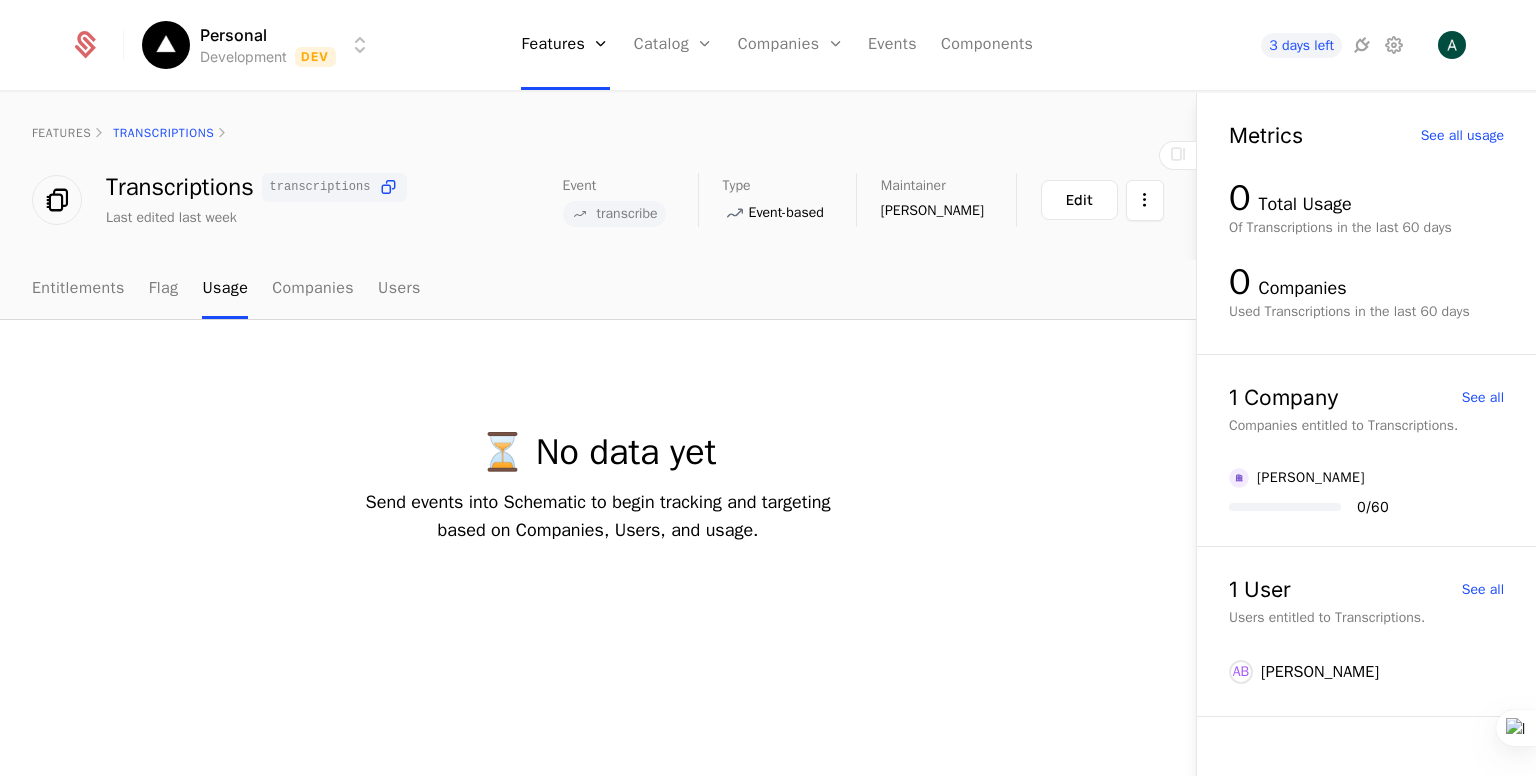 scroll, scrollTop: 0, scrollLeft: 0, axis: both 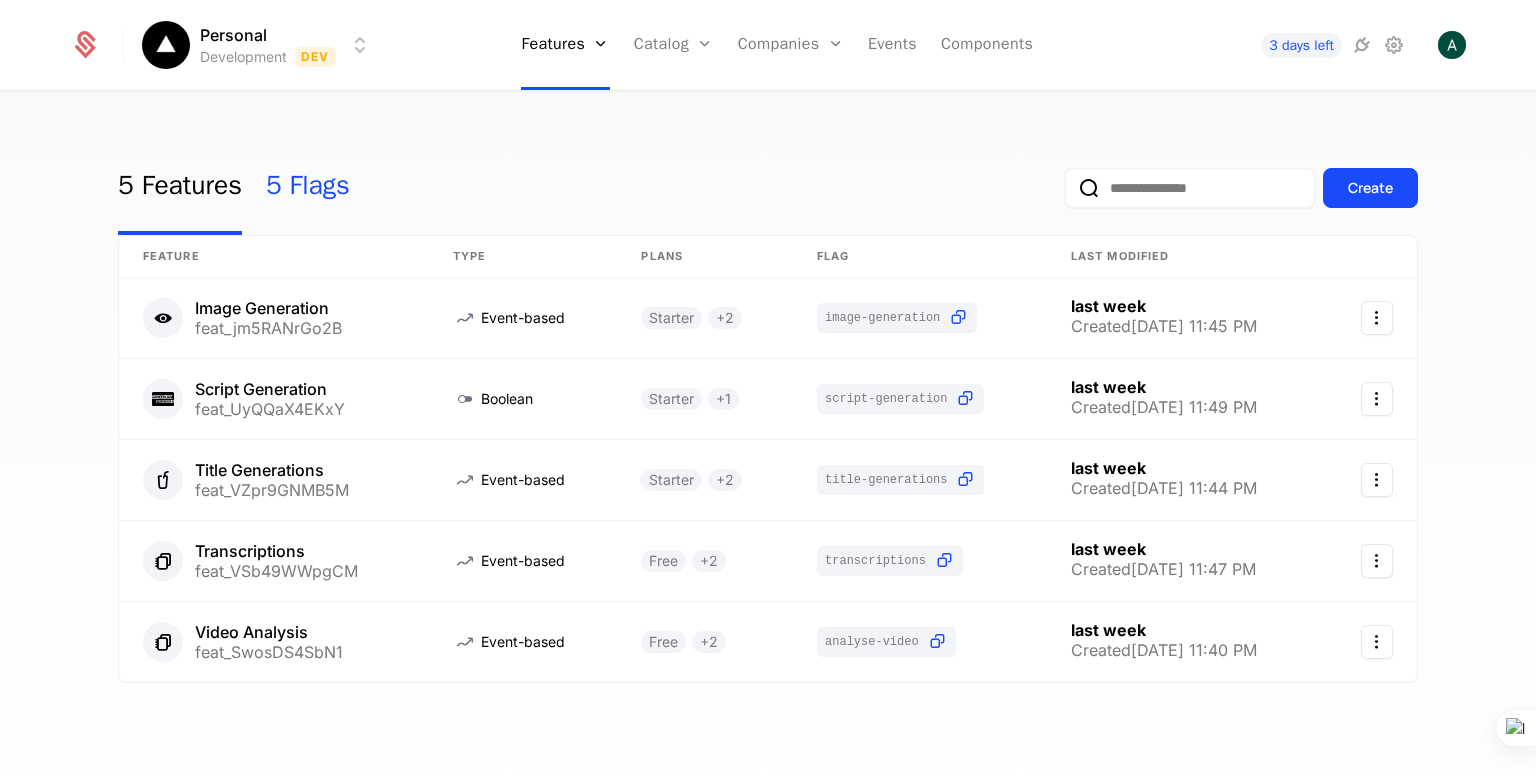 click on "5 Flags" at bounding box center (308, 188) 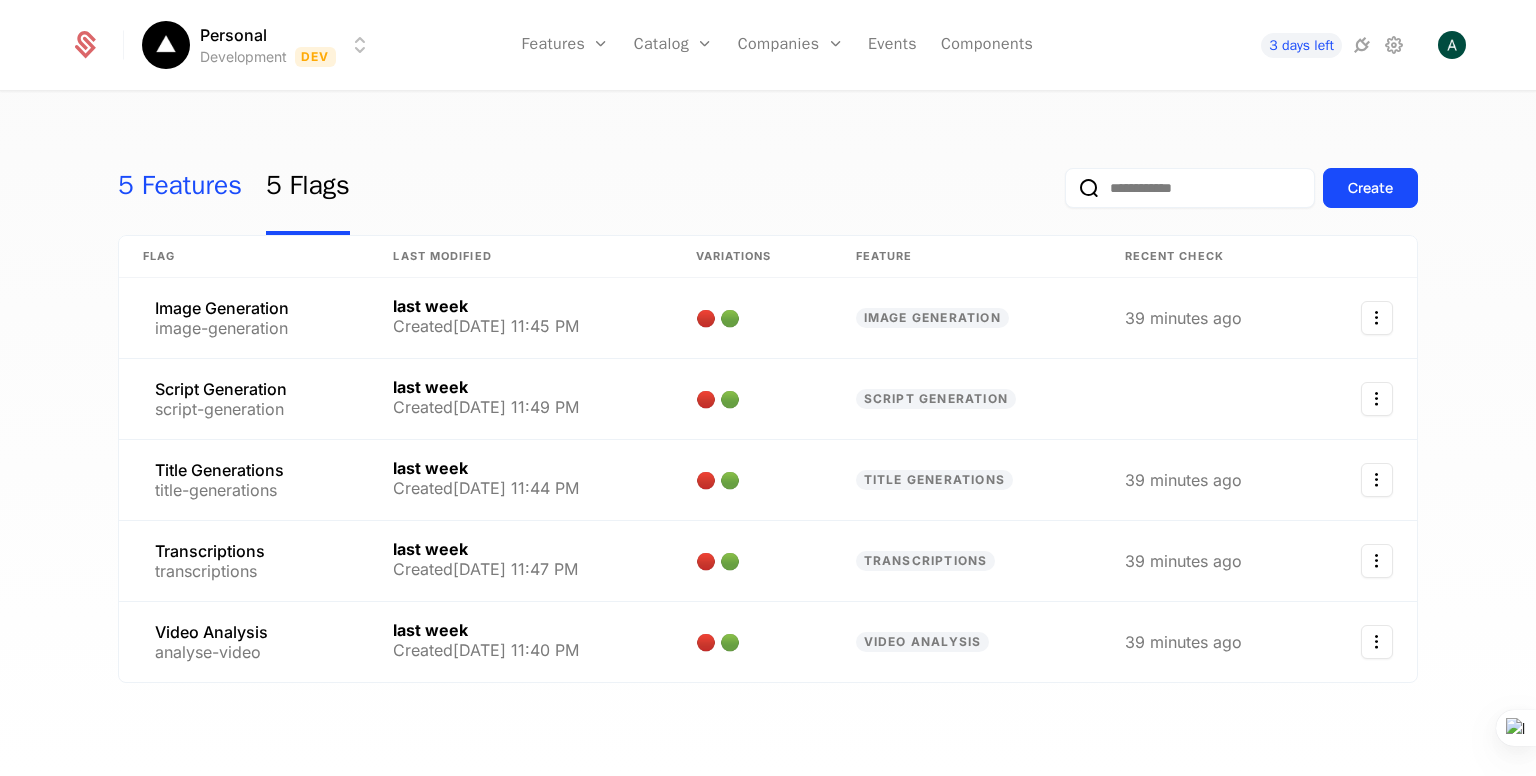 click on "5 Features" at bounding box center (180, 188) 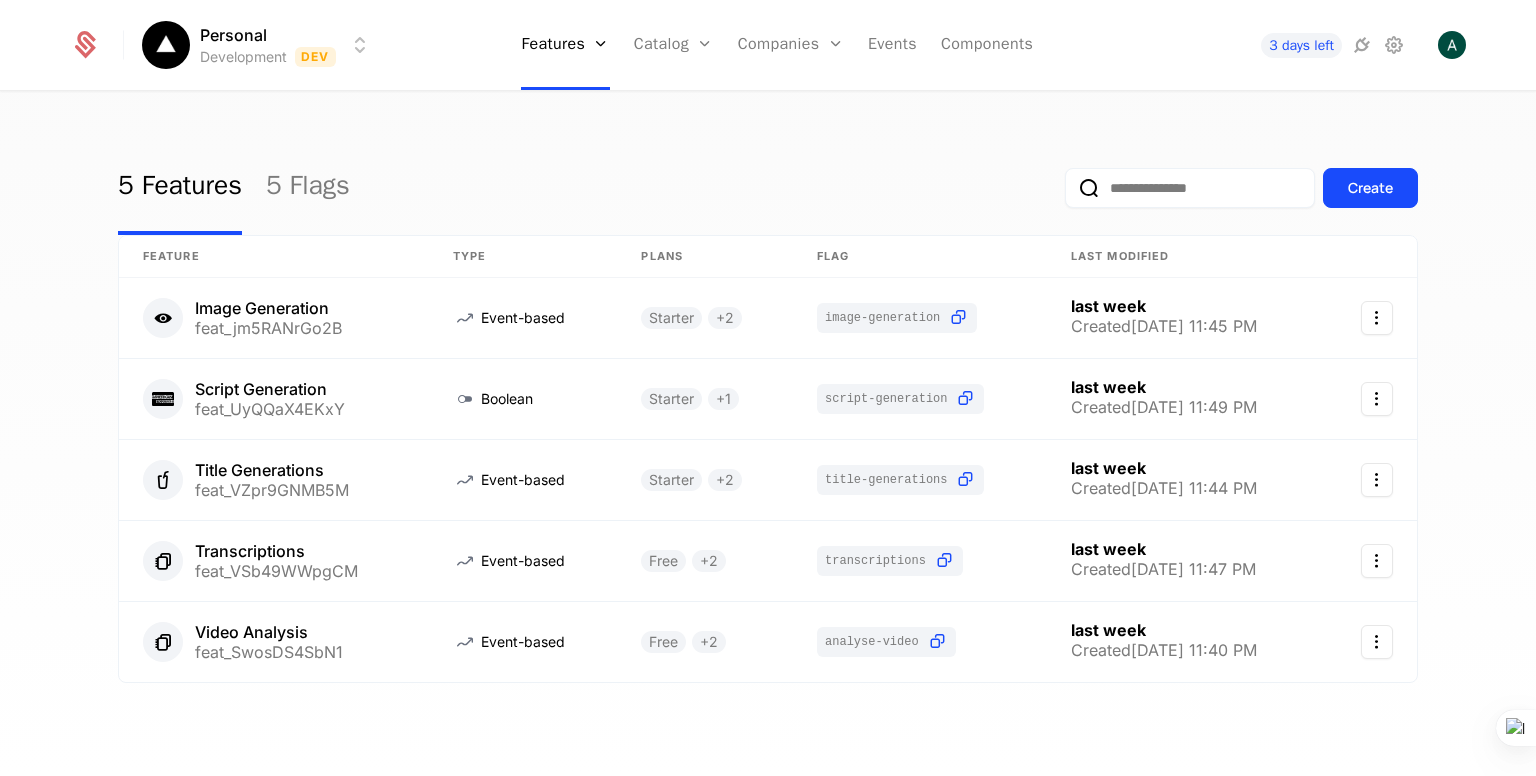 click 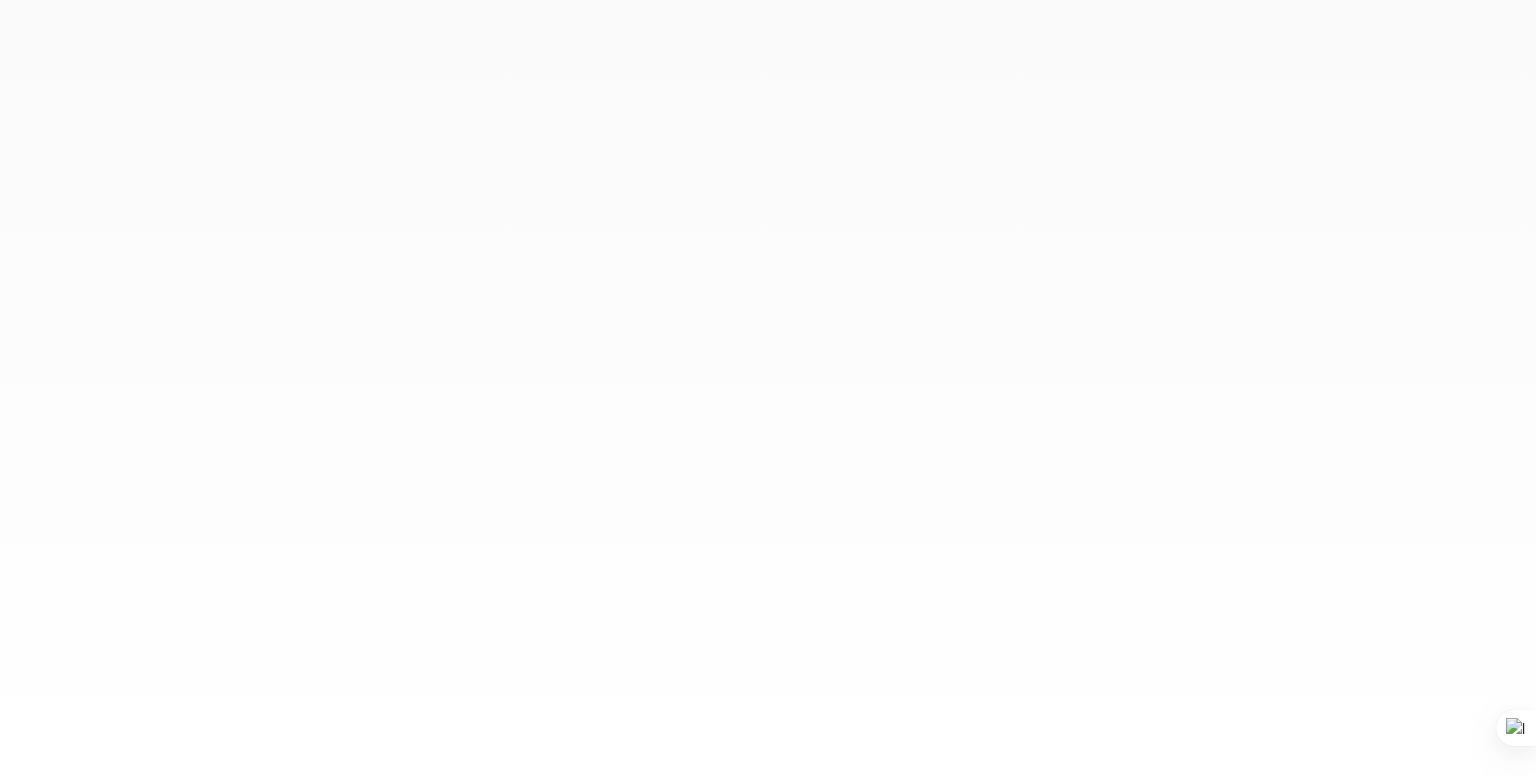 scroll, scrollTop: 0, scrollLeft: 0, axis: both 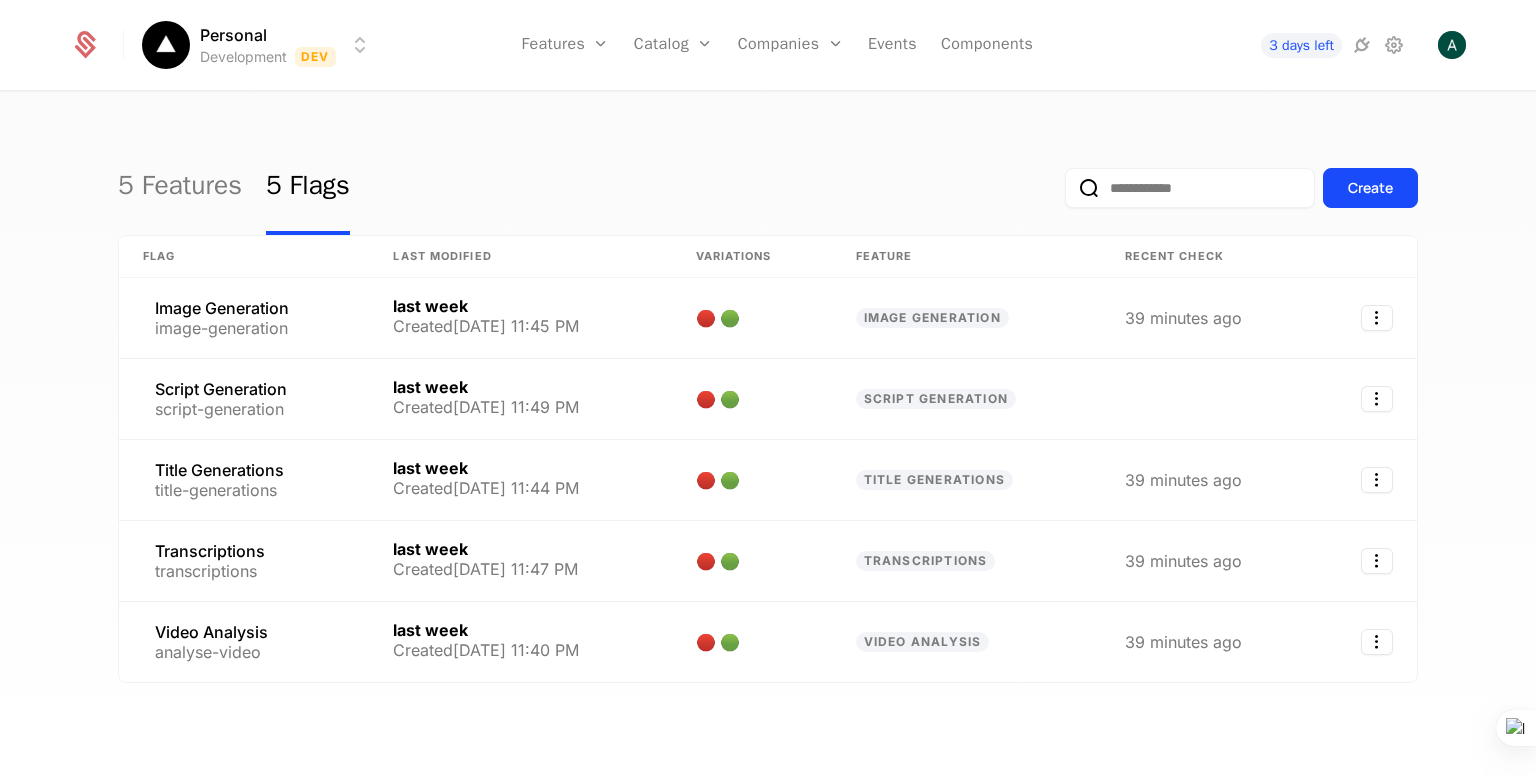 drag, startPoint x: 220, startPoint y: 71, endPoint x: 219, endPoint y: 49, distance: 22.022715 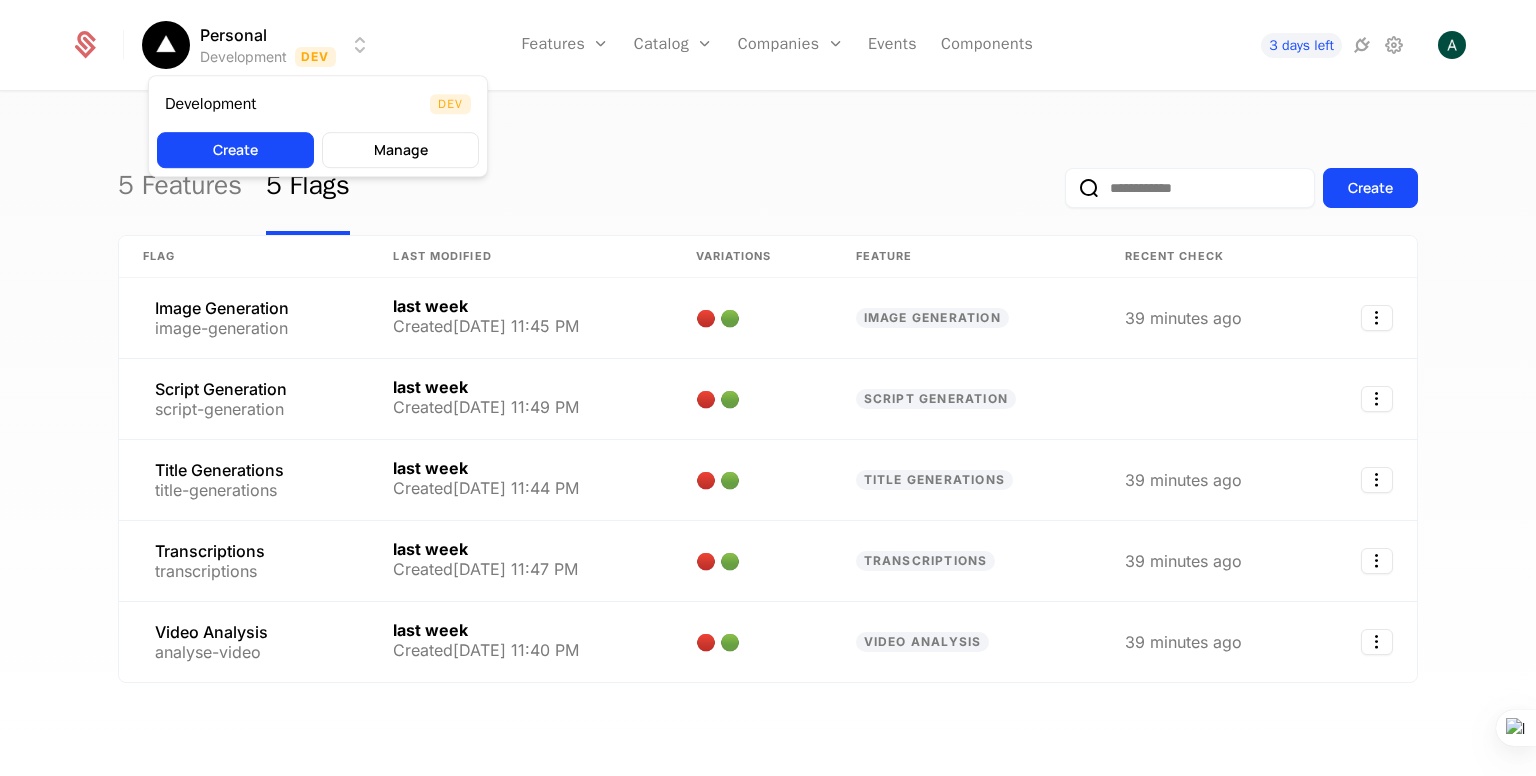 click on "Personal Development Dev Features Features Flags Catalog Plans Add Ons Configuration Companies Companies Users Events Components 3 days left 5 Features 5 Flags Create Flag Last Modified Variations Feature Recent check Image Generation image-generation last week Created  [DATE] 11:45 PM 🔴 🟢 Image Generation 39 minutes ago Script Generation script-generation last week Created  [DATE] 11:49 PM 🔴 🟢 Script Generation Title Generations title-generations last week Created  [DATE] 11:44 PM 🔴 🟢 Title Generations 39 minutes ago Transcriptions transcriptions last week Created  [DATE] 11:47 PM 🔴 🟢 Transcriptions 39 minutes ago Video Analysis  analyse-video last week Created  [DATE] 11:40 PM 🔴 🟢 Video Analysis  39 minutes ago
Best Viewed on Desktop You're currently viewing this on a  mobile device . For the best experience,   we recommend using a desktop or larger screens , as the application isn't fully optimized for smaller resolutions just yet. Got it  Development" at bounding box center [768, 388] 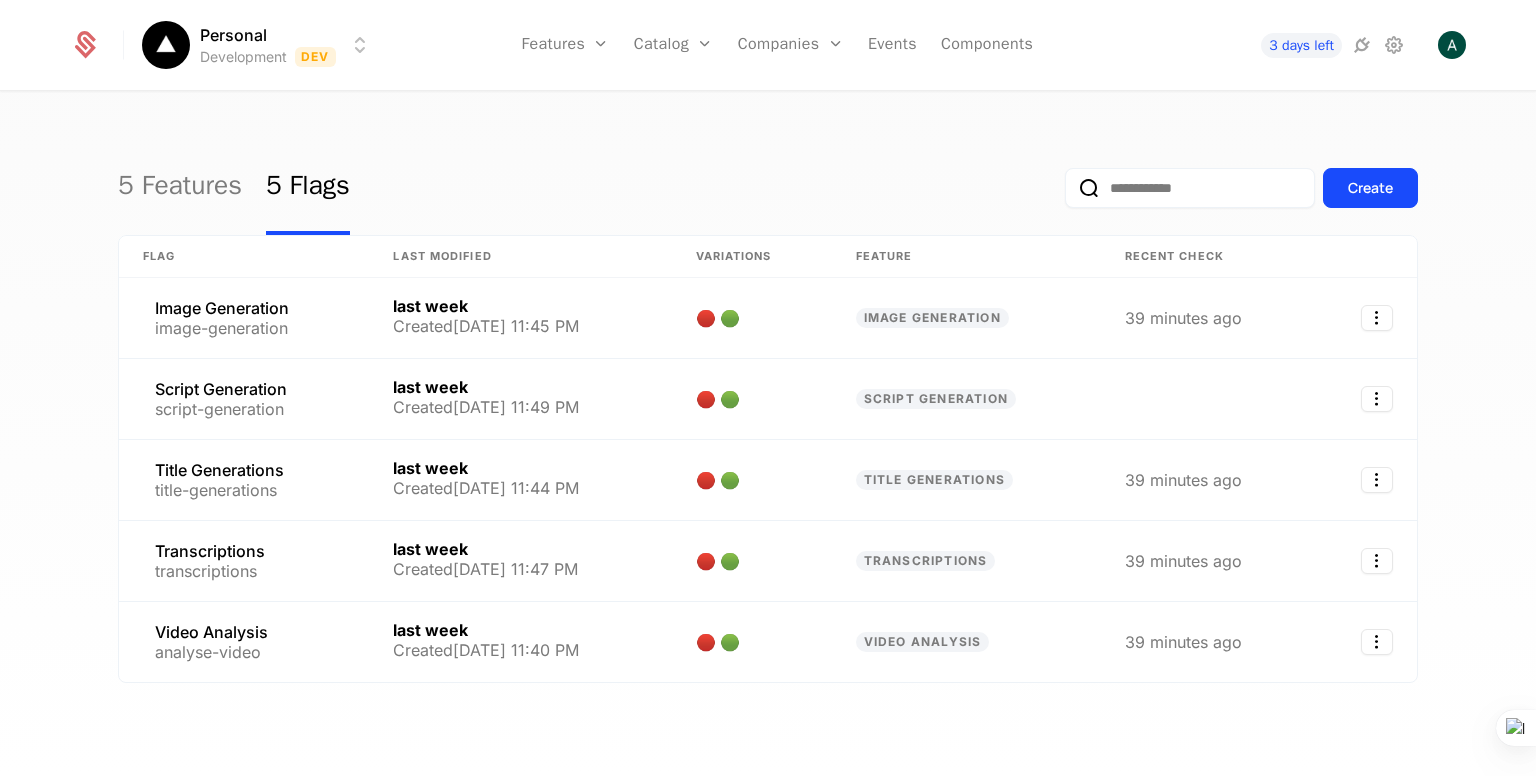 click on "Personal Development Dev Features Features Flags Catalog Plans Add Ons Configuration Companies Companies Users Events Components 3 days left 5 Features 5 Flags Create Flag Last Modified Variations Feature Recent check Image Generation image-generation last week Created  [DATE] 11:45 PM 🔴 🟢 Image Generation 39 minutes ago Script Generation script-generation last week Created  [DATE] 11:49 PM 🔴 🟢 Script Generation Title Generations title-generations last week Created  [DATE] 11:44 PM 🔴 🟢 Title Generations 39 minutes ago Transcriptions transcriptions last week Created  [DATE] 11:47 PM 🔴 🟢 Transcriptions 39 minutes ago Video Analysis  analyse-video last week Created  [DATE] 11:40 PM 🔴 🟢 Video Analysis  39 minutes ago
Best Viewed on Desktop You're currently viewing this on a  mobile device . For the best experience,   we recommend using a desktop or larger screens , as the application isn't fully optimized for smaller resolutions just yet. Got it" at bounding box center [768, 388] 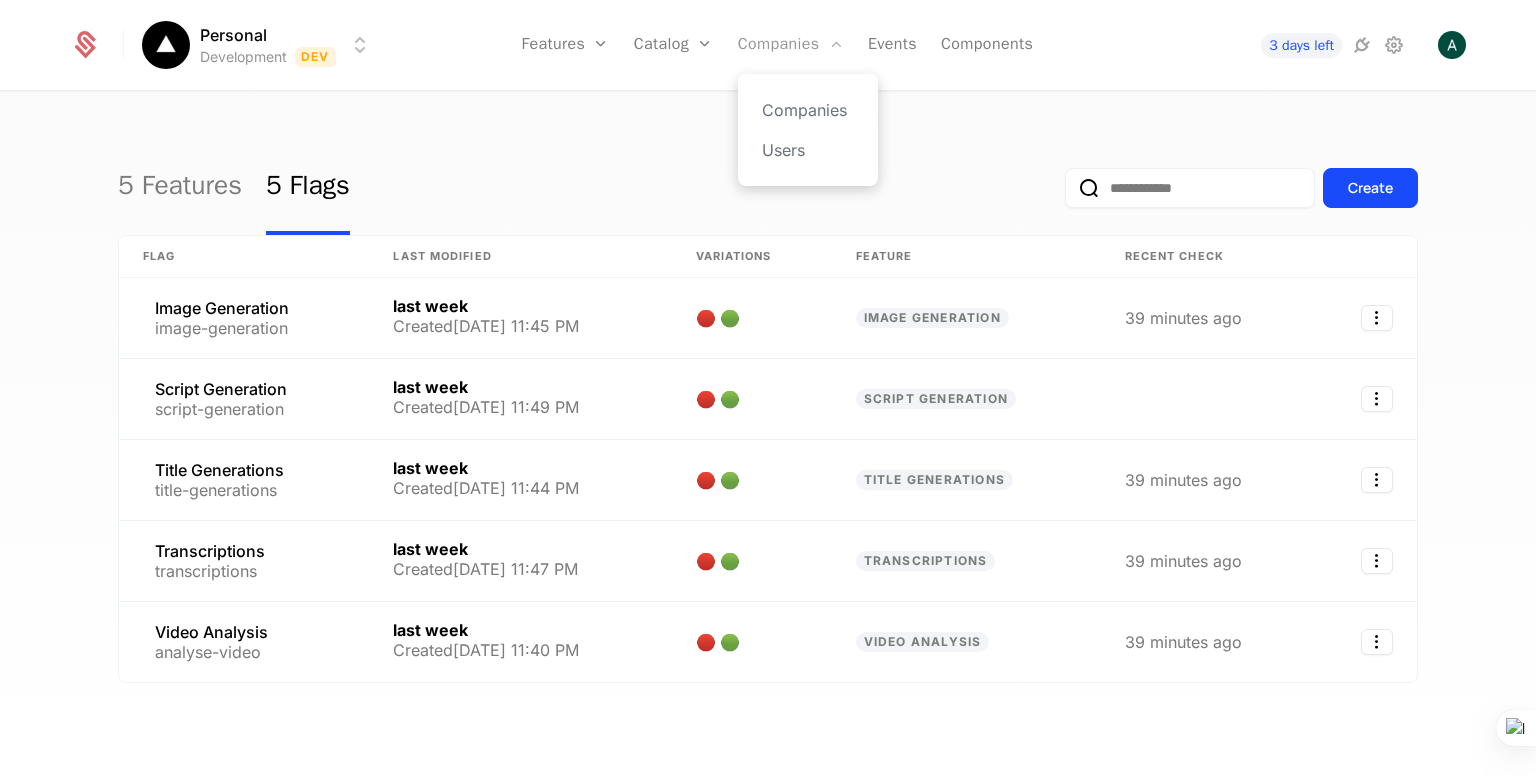 click on "Companies" at bounding box center [791, 45] 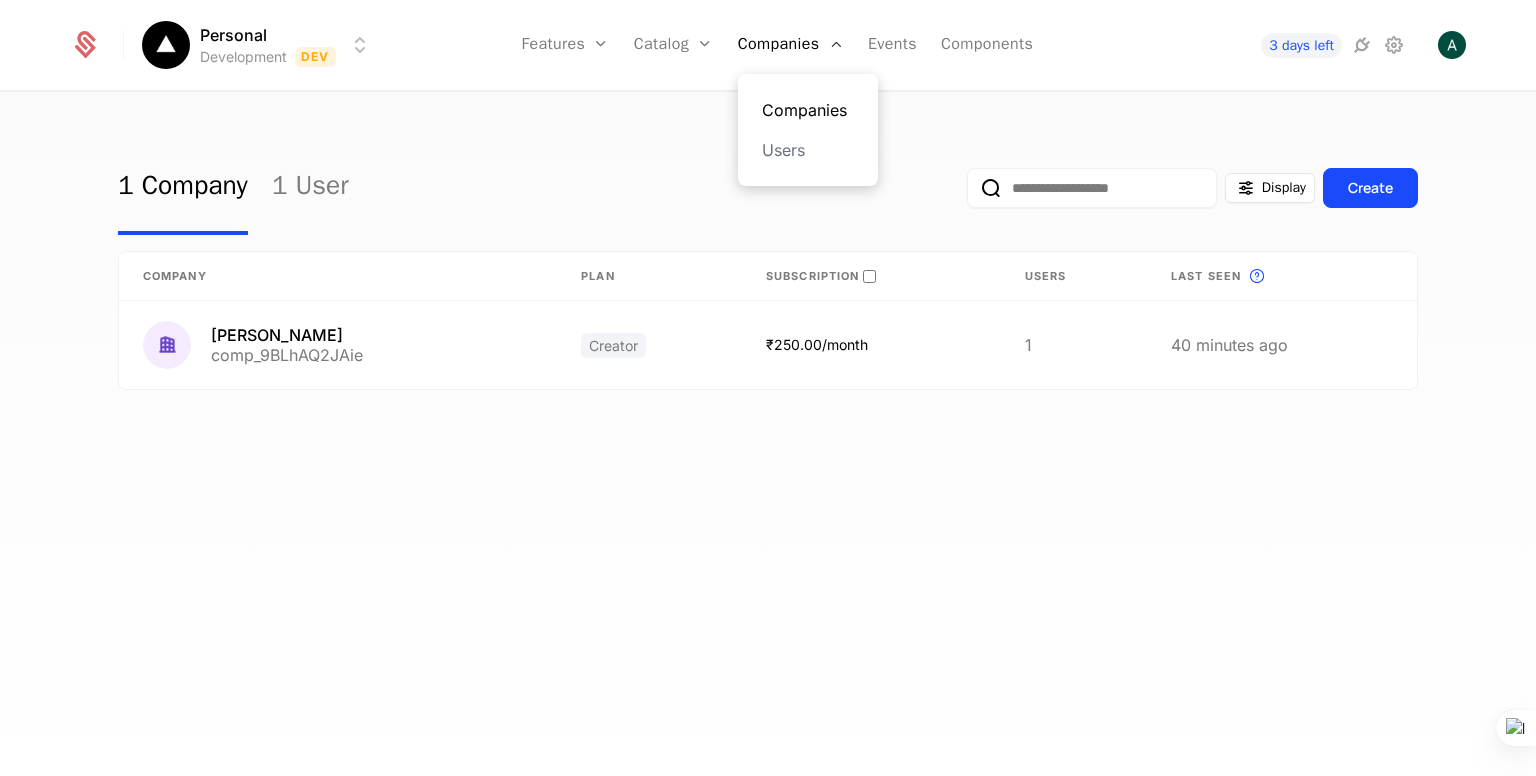 click on "Companies" at bounding box center (808, 110) 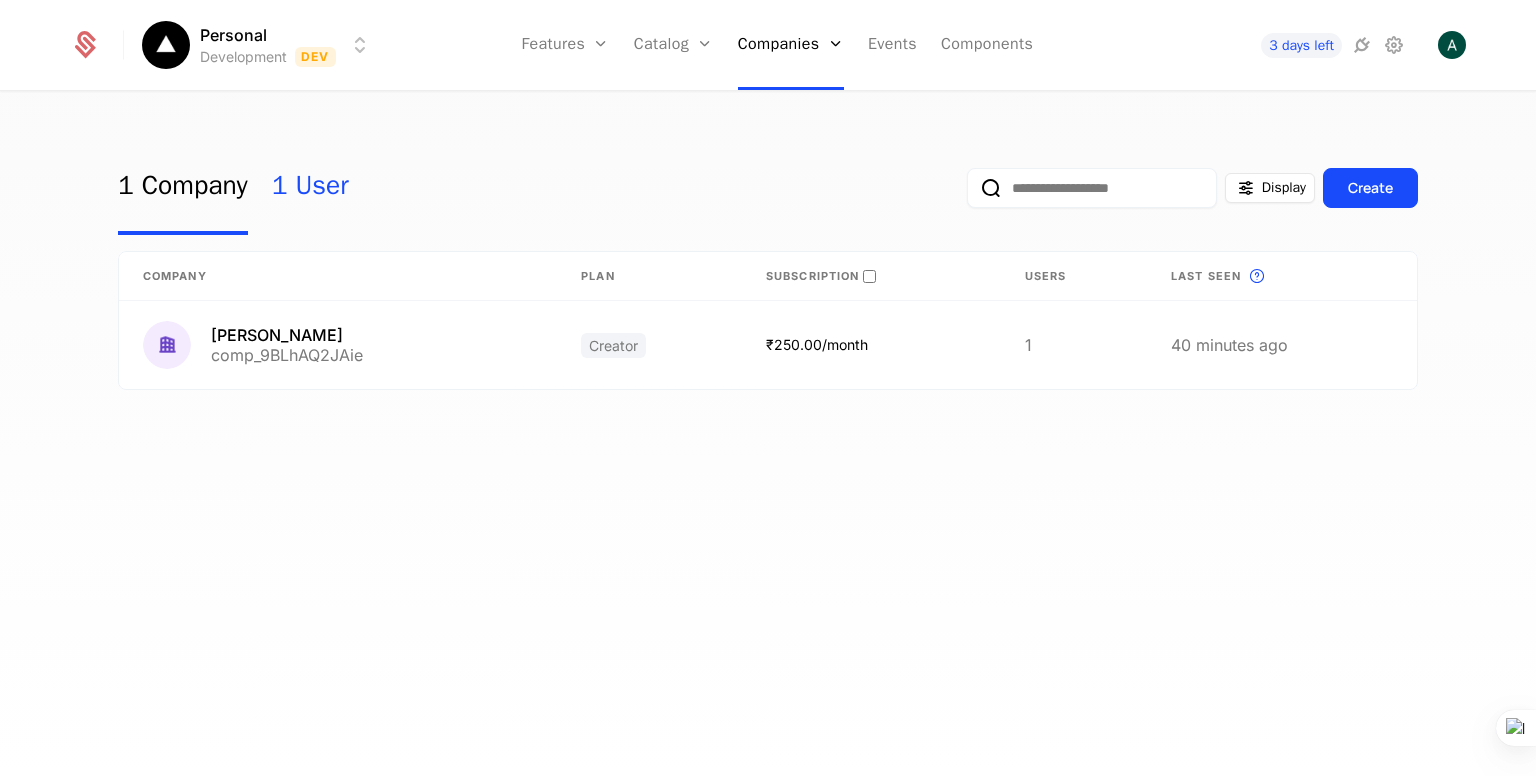 click on "1 User" at bounding box center [310, 188] 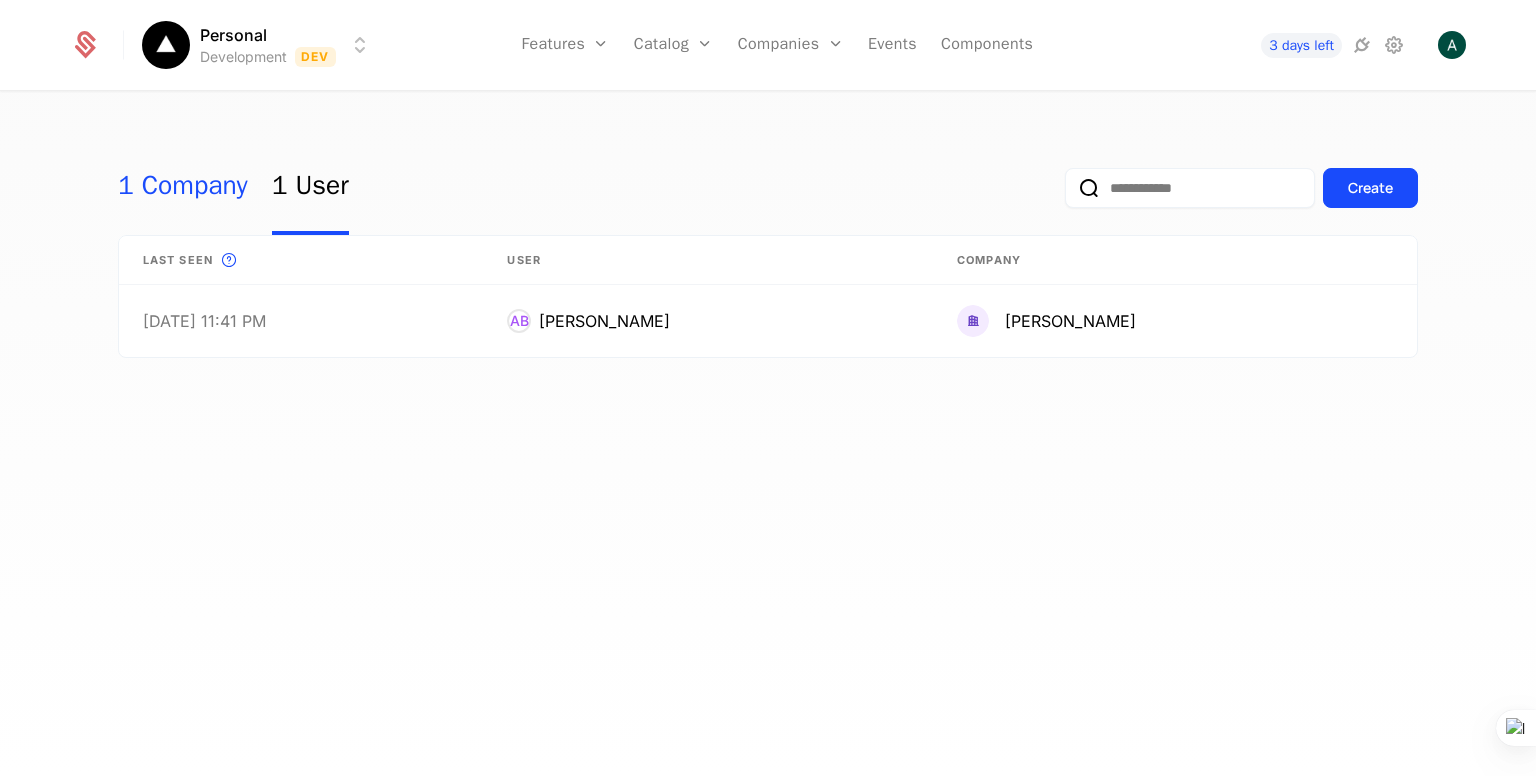 click on "1 Company" at bounding box center [183, 188] 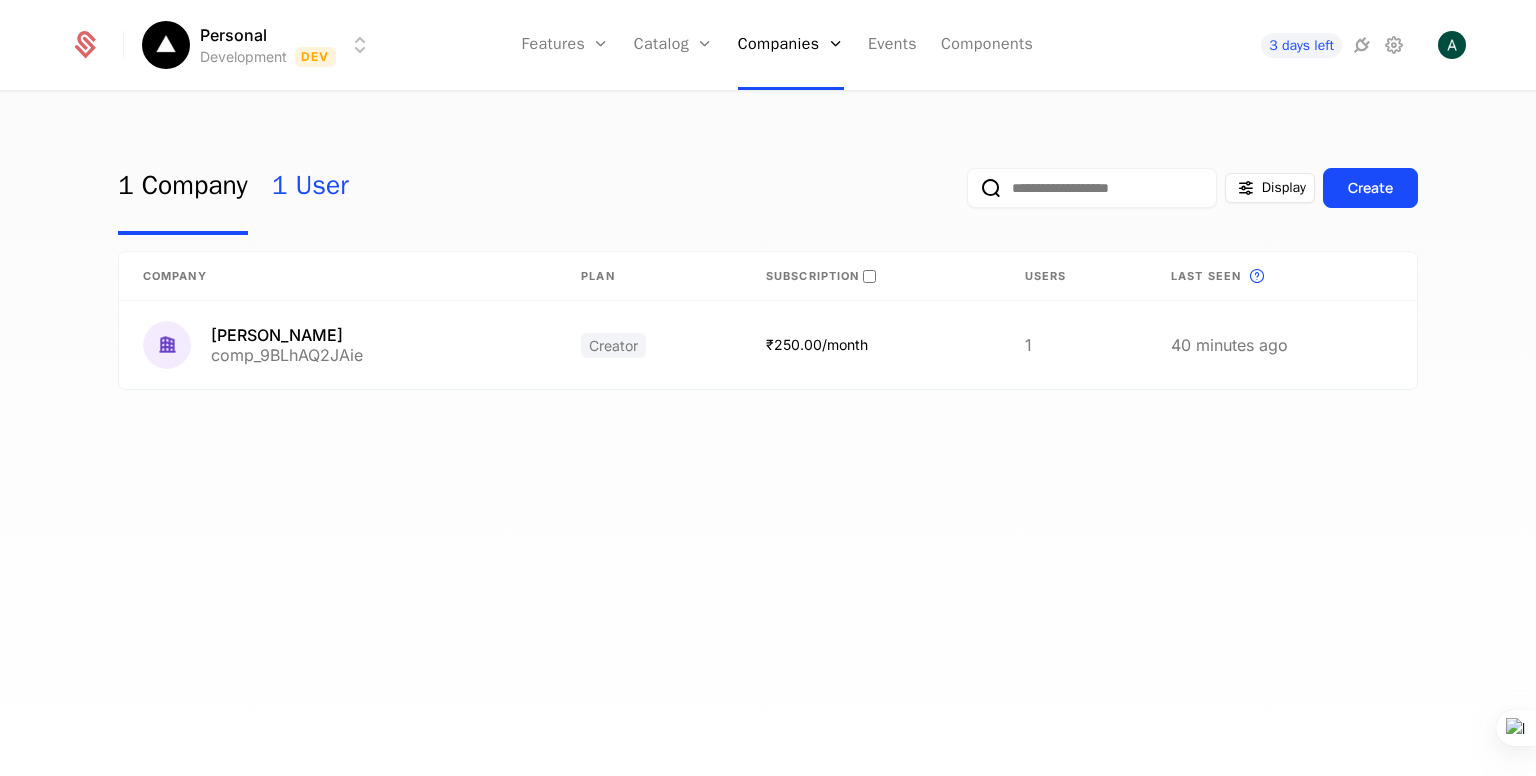 click on "1 User" at bounding box center (310, 188) 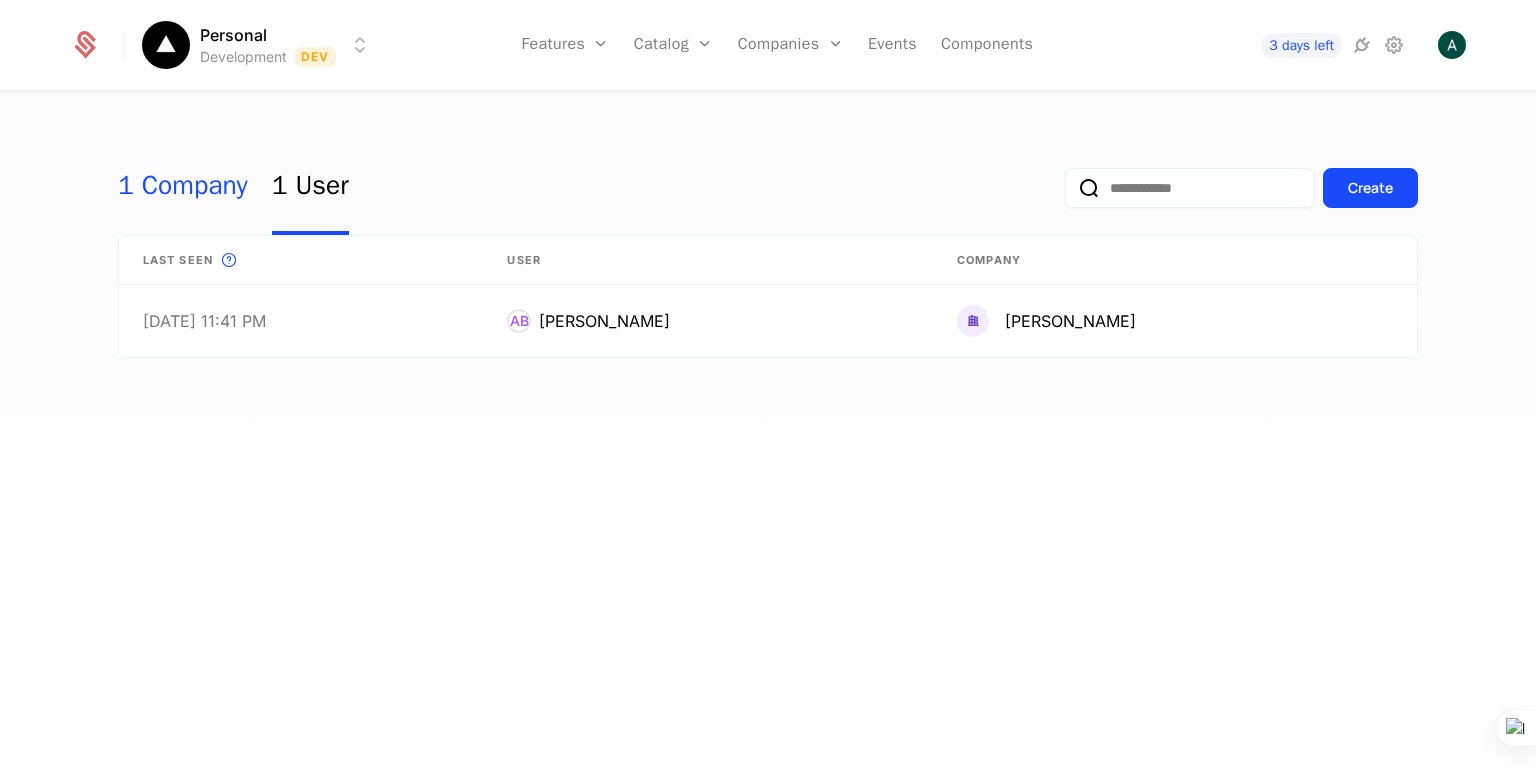 click on "1 Company" at bounding box center [183, 188] 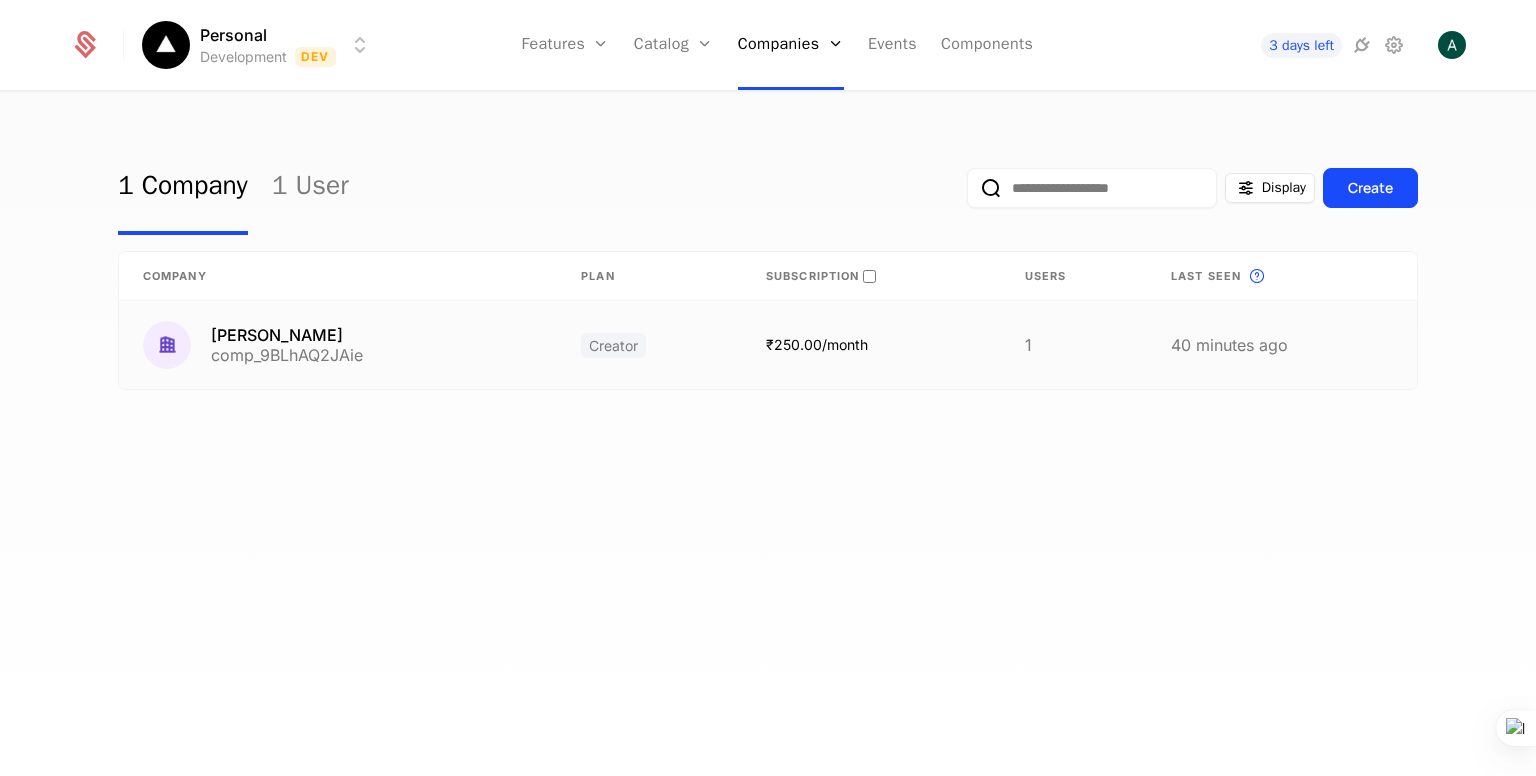 click on "[PERSON_NAME] comp_9BLhAQ2JAie" at bounding box center [338, 345] 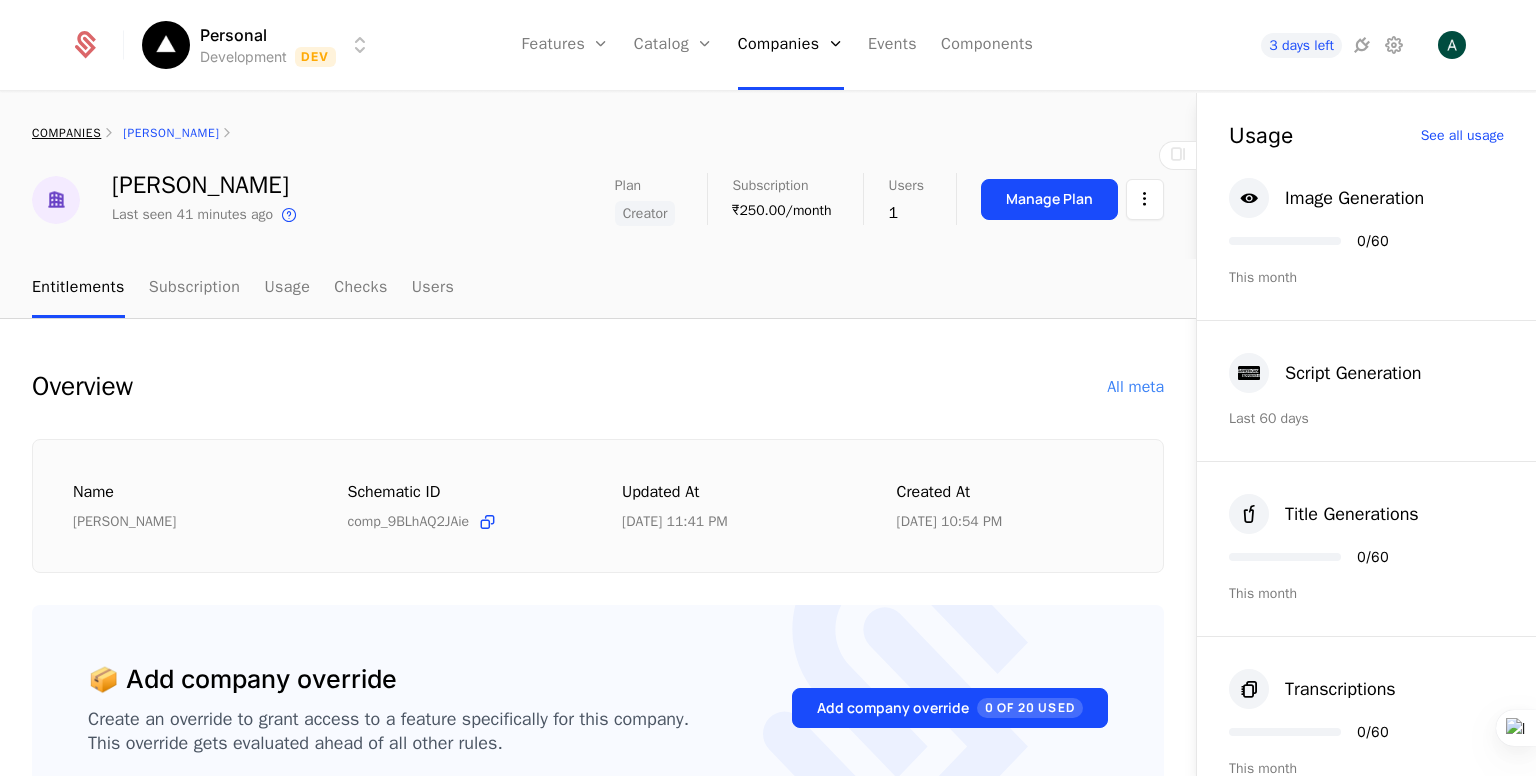 click on "companies" at bounding box center (66, 133) 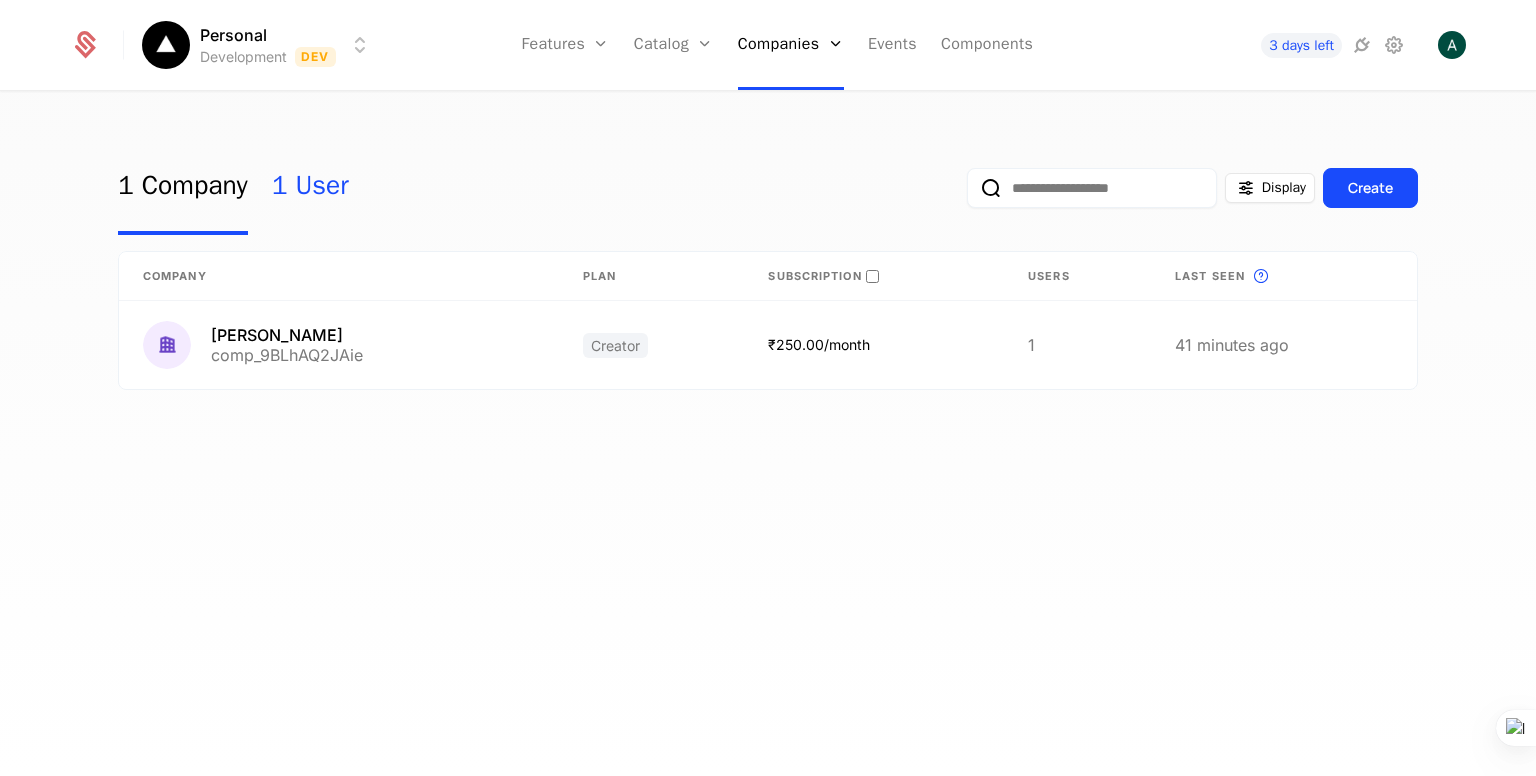 click on "1 User" at bounding box center [310, 188] 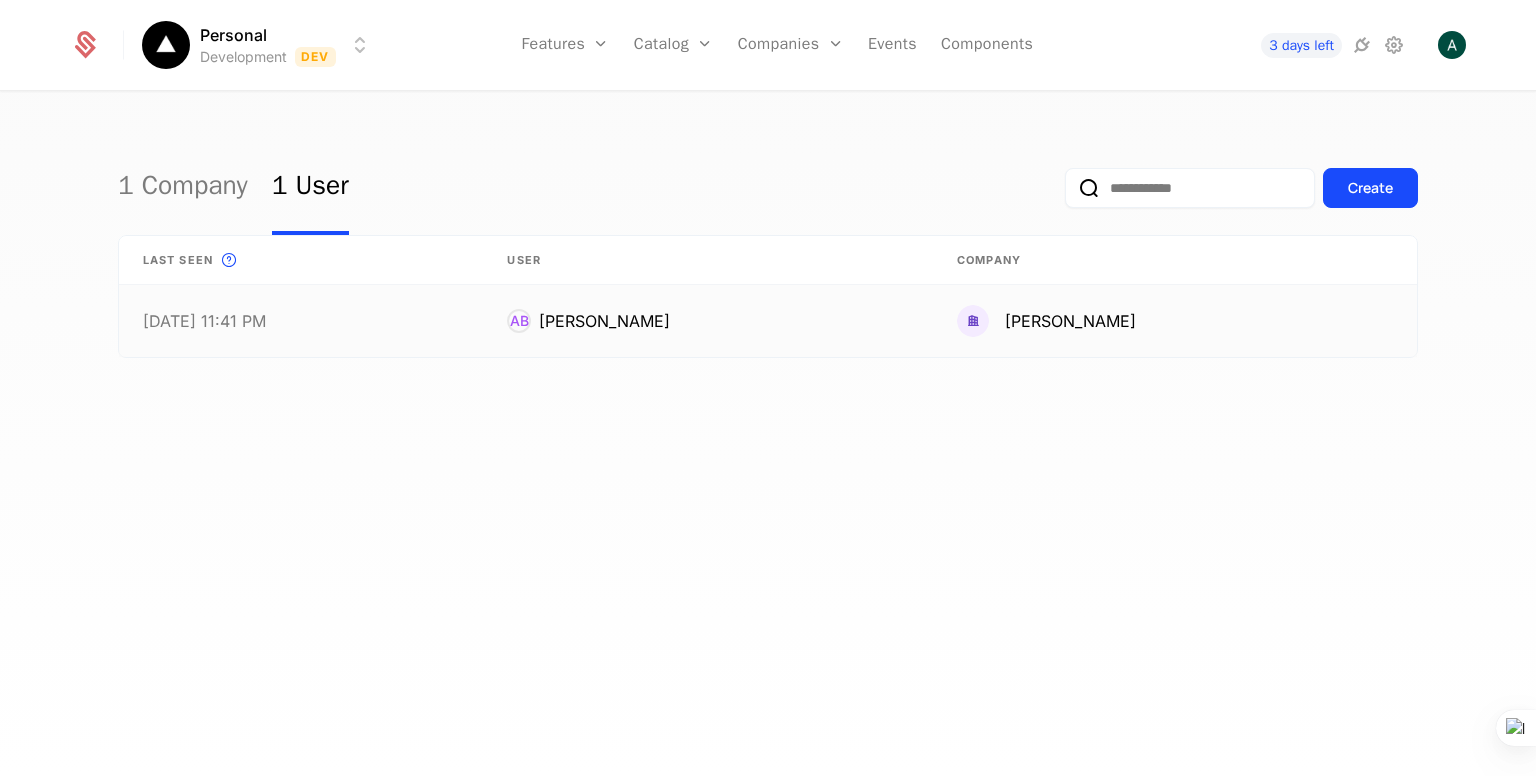click on "[DATE] 11:41 PM" at bounding box center [301, 321] 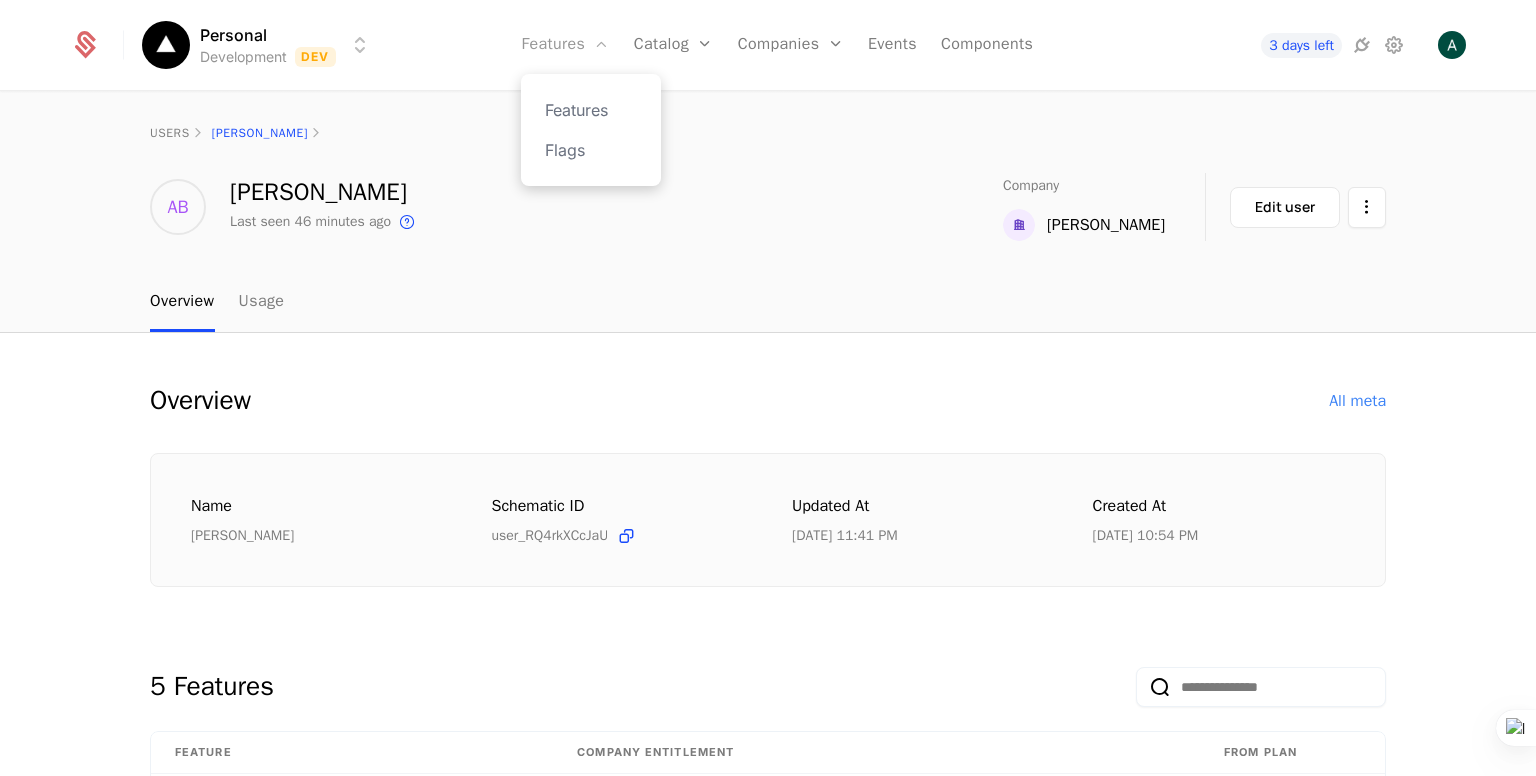 click on "Features" at bounding box center (565, 45) 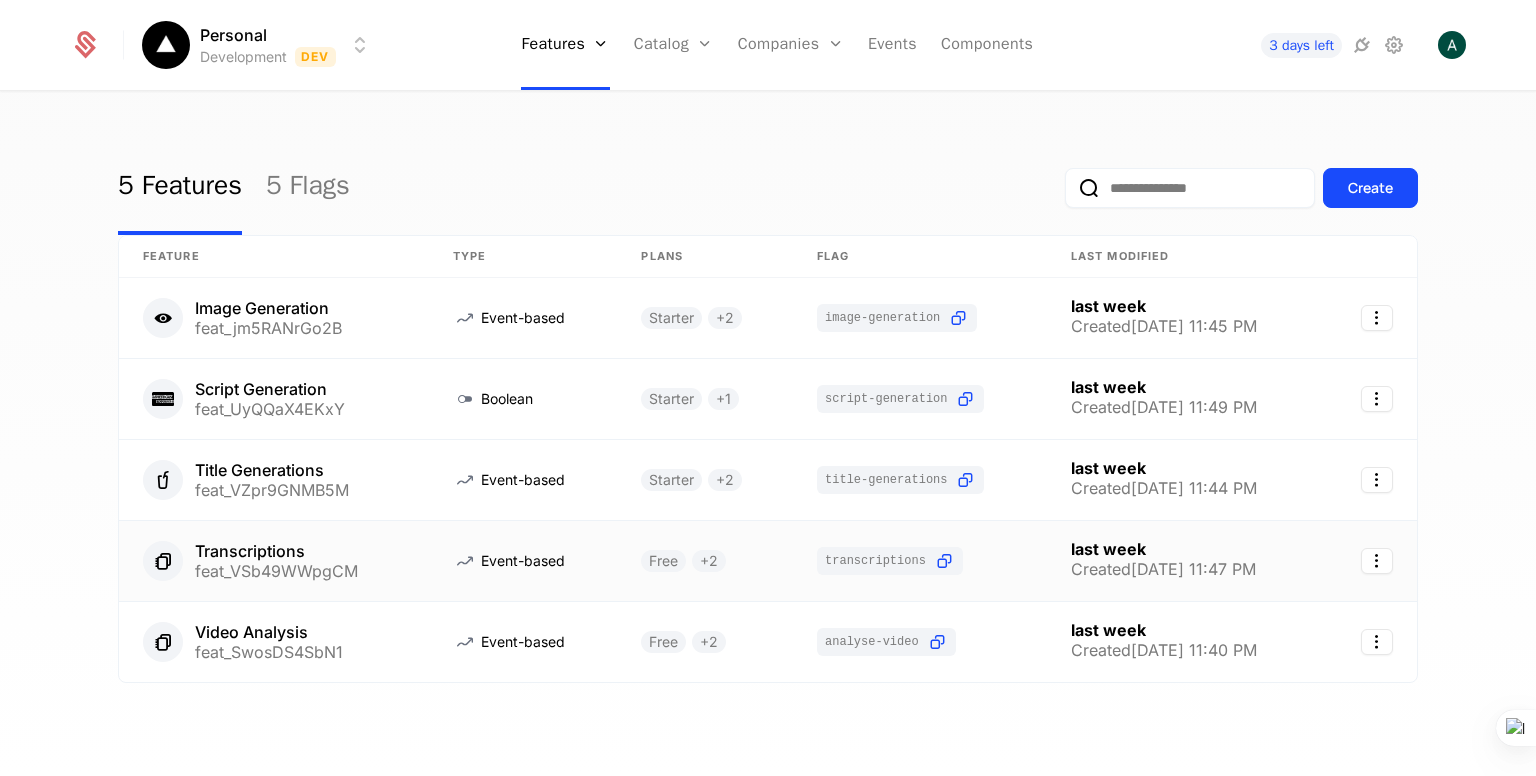 click on "Transcriptions" at bounding box center (276, 551) 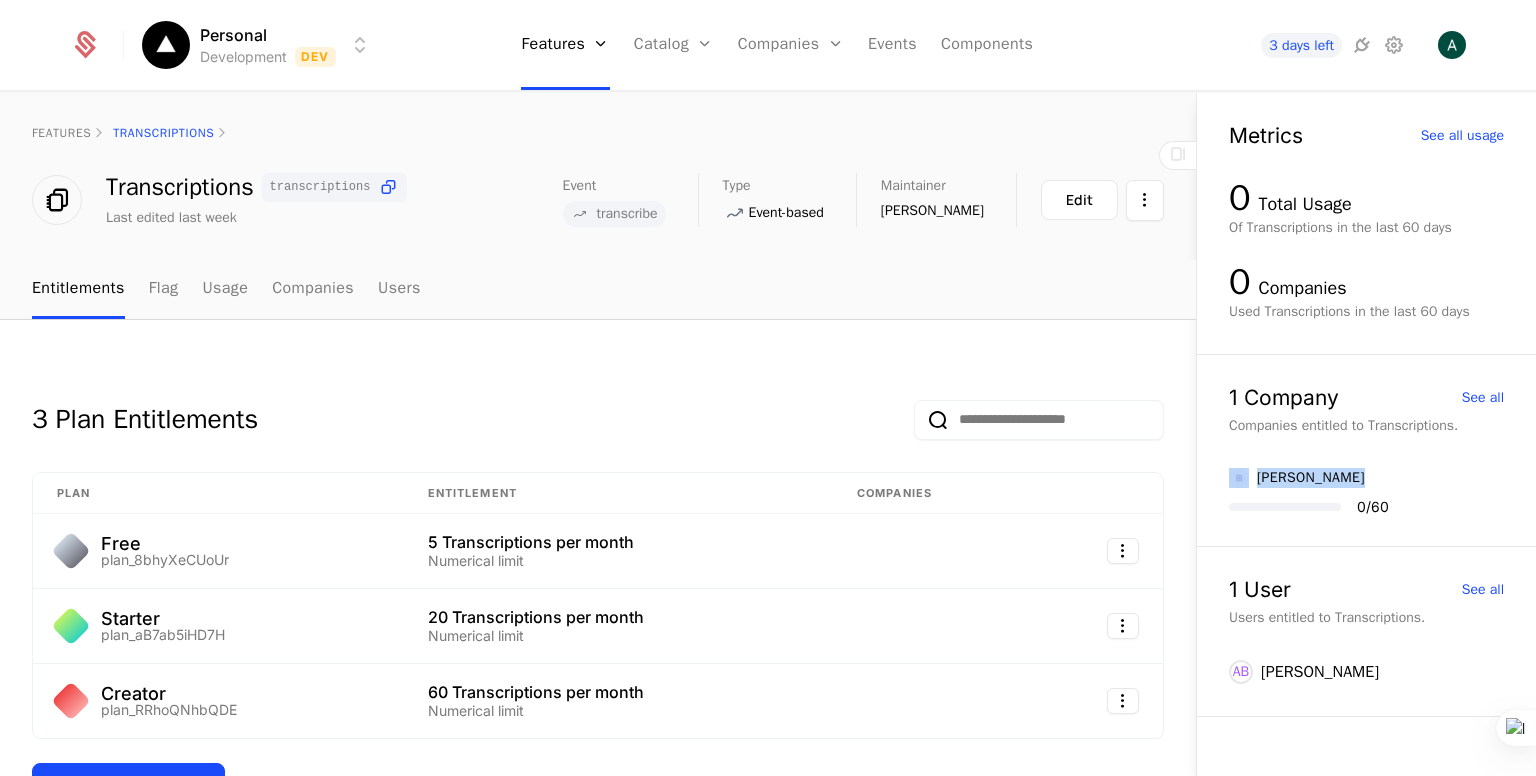 drag, startPoint x: 1304, startPoint y: 519, endPoint x: 1228, endPoint y: 477, distance: 86.833176 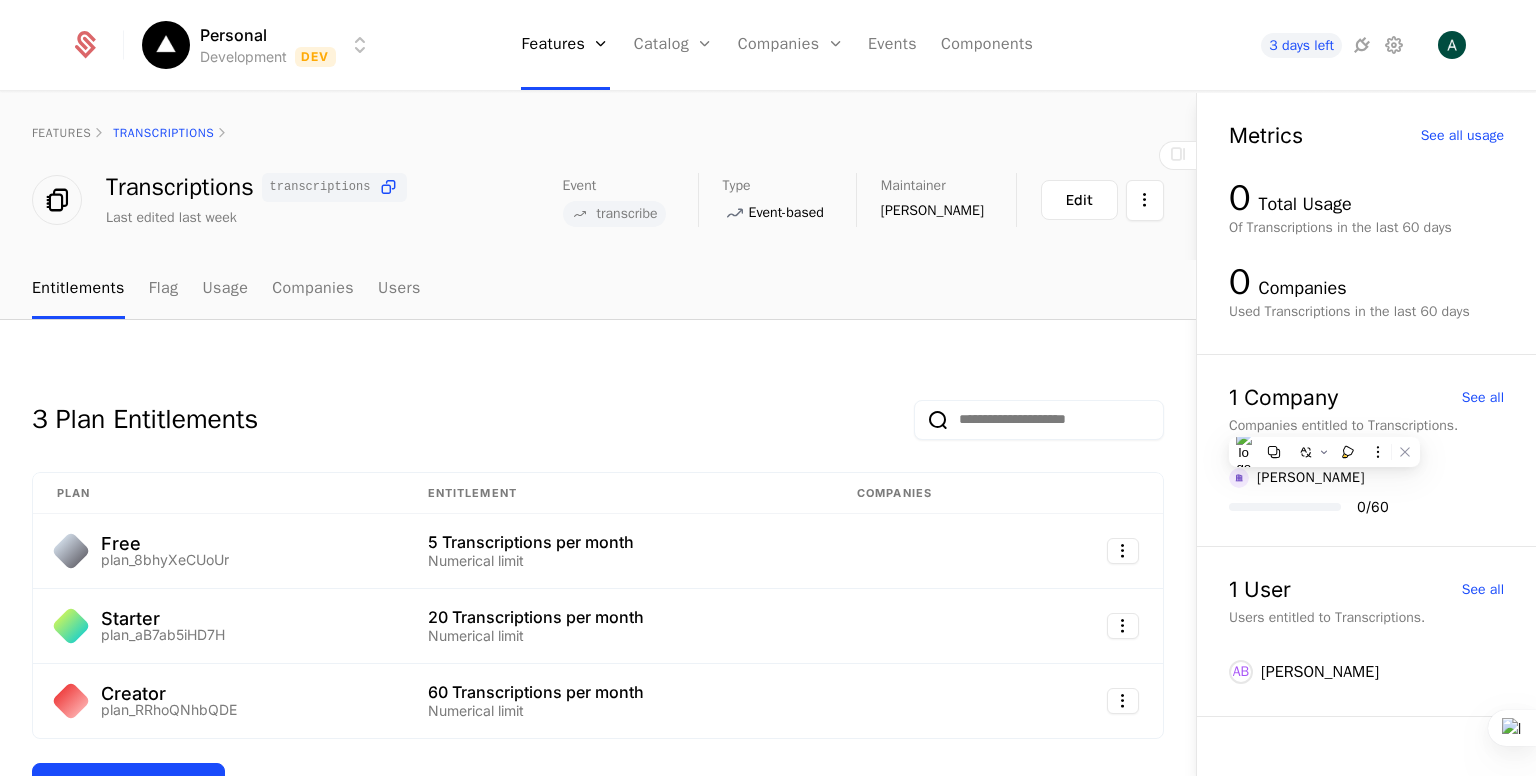 click on "1 Company See all Companies entitled to Transcriptions. [PERSON_NAME] 0 / 60" at bounding box center [1366, 451] 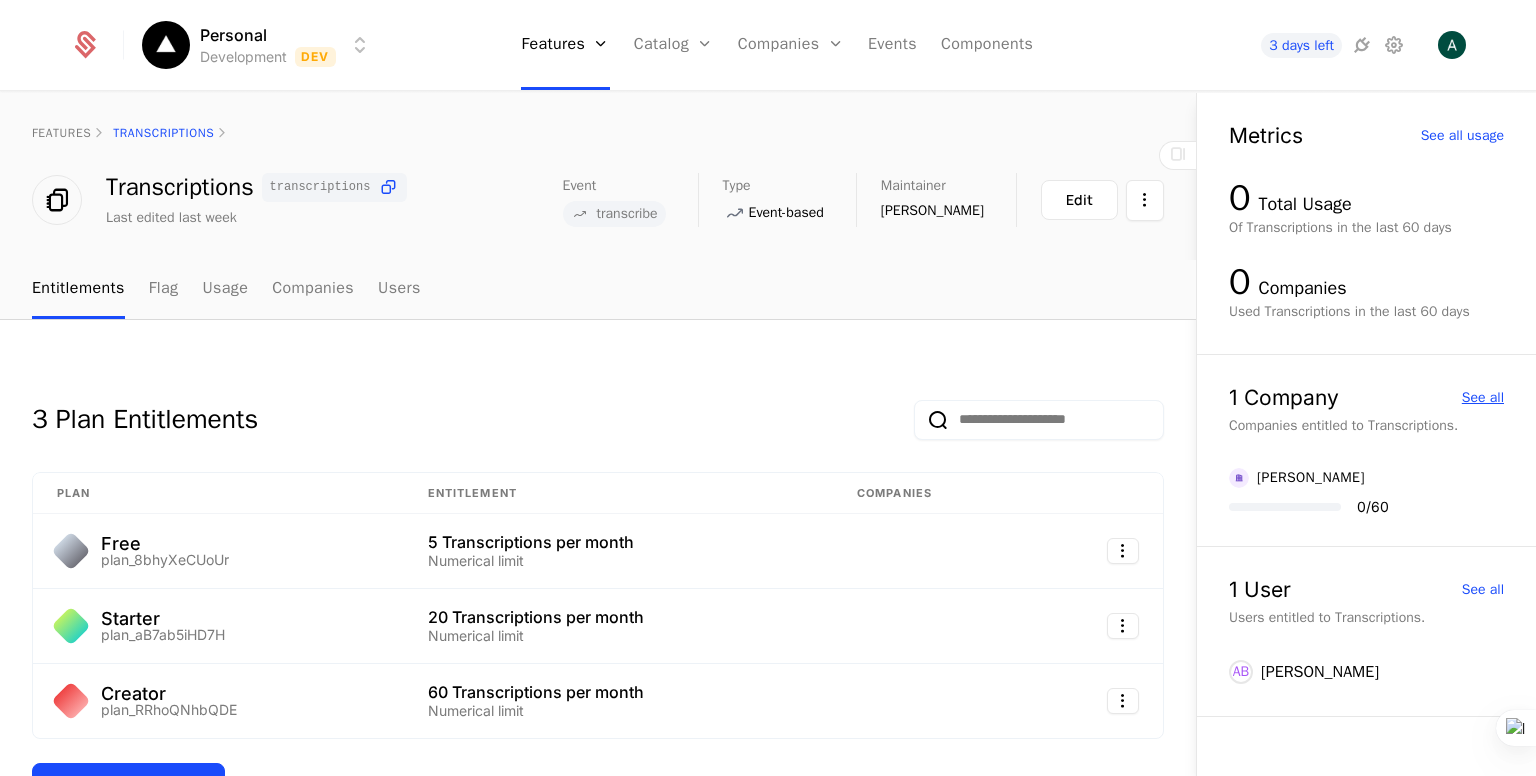 click on "See all" at bounding box center [1483, 398] 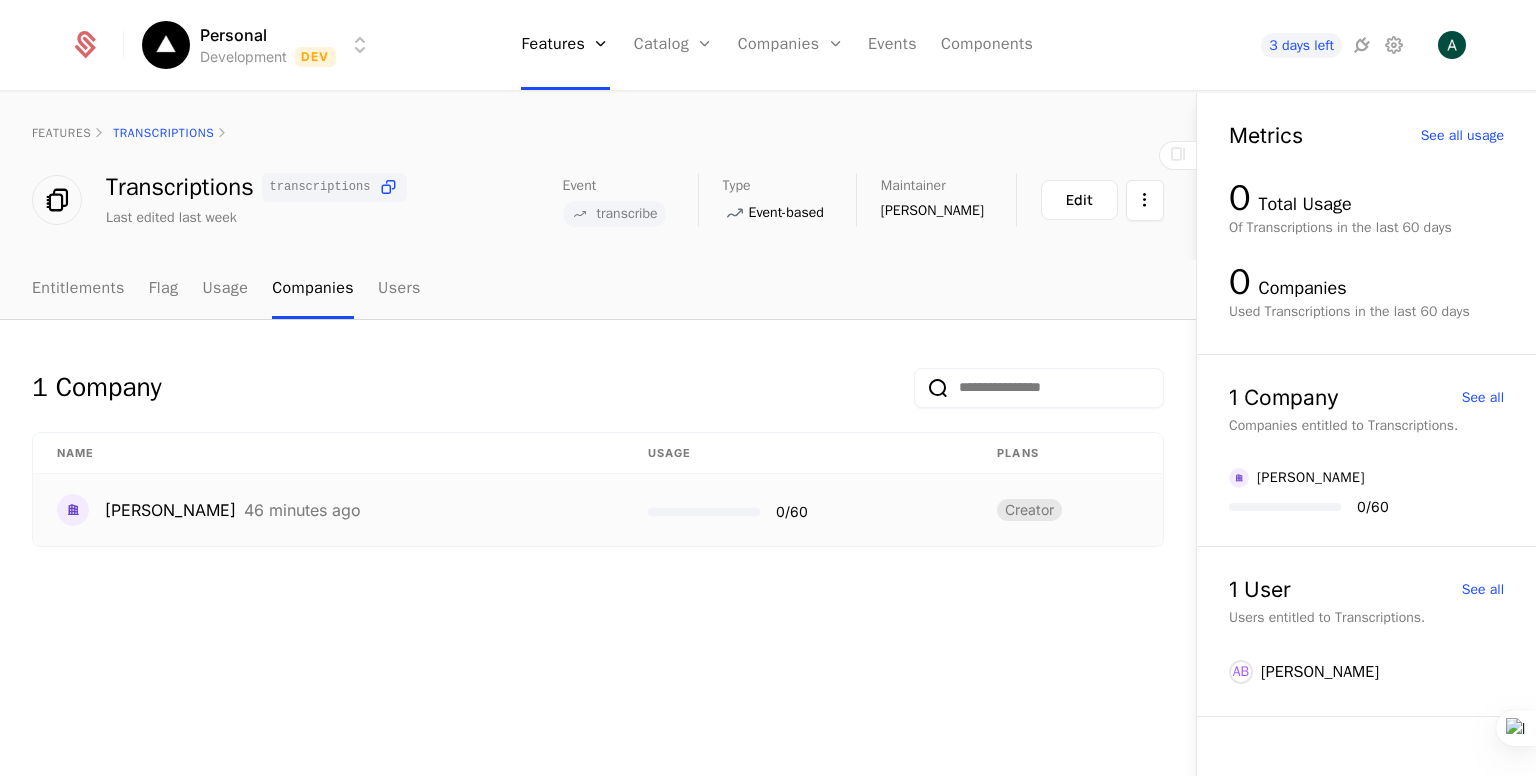 click on "Creator" at bounding box center [1029, 510] 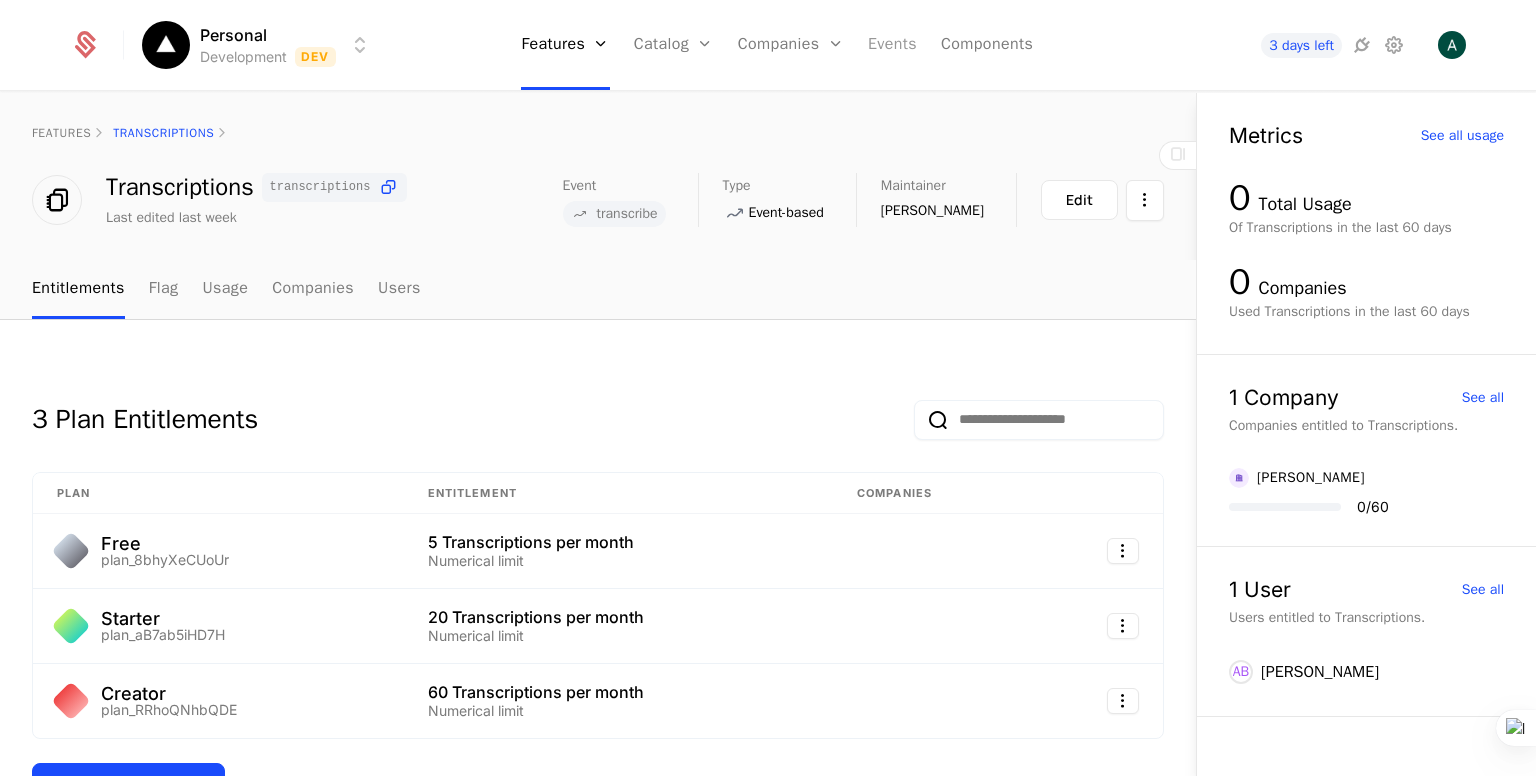 click on "Events" at bounding box center (892, 45) 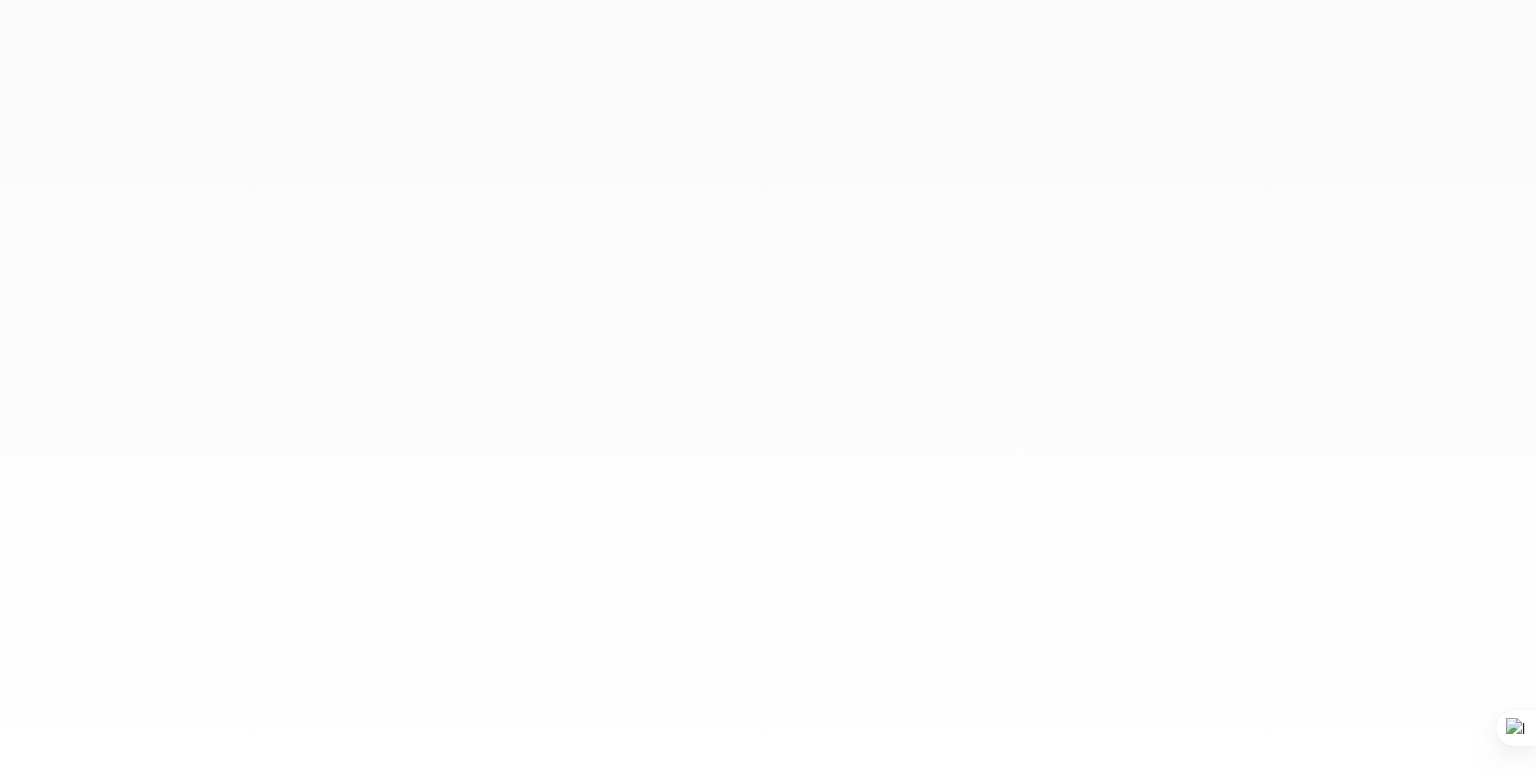 scroll, scrollTop: 0, scrollLeft: 0, axis: both 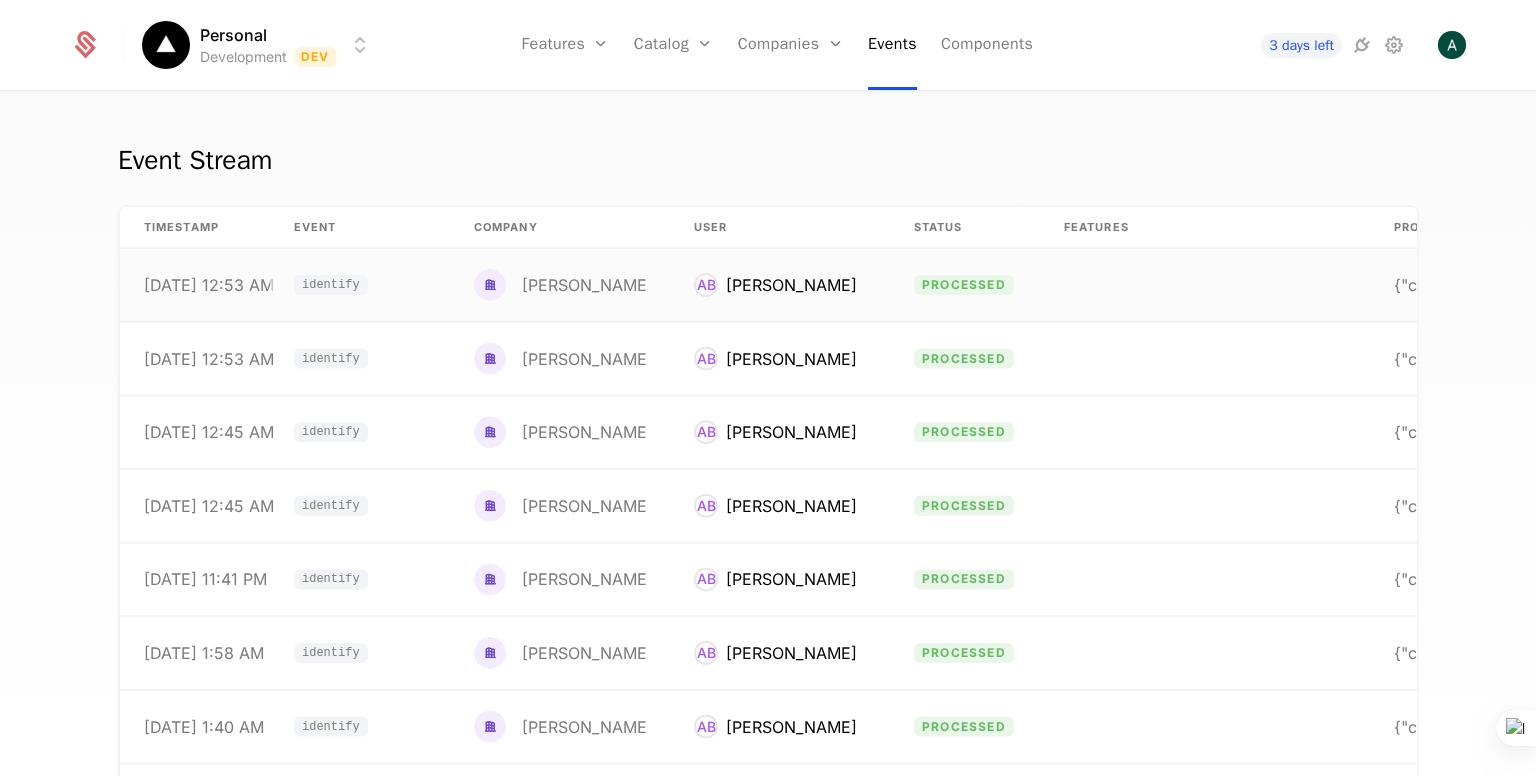 click at bounding box center (1205, 285) 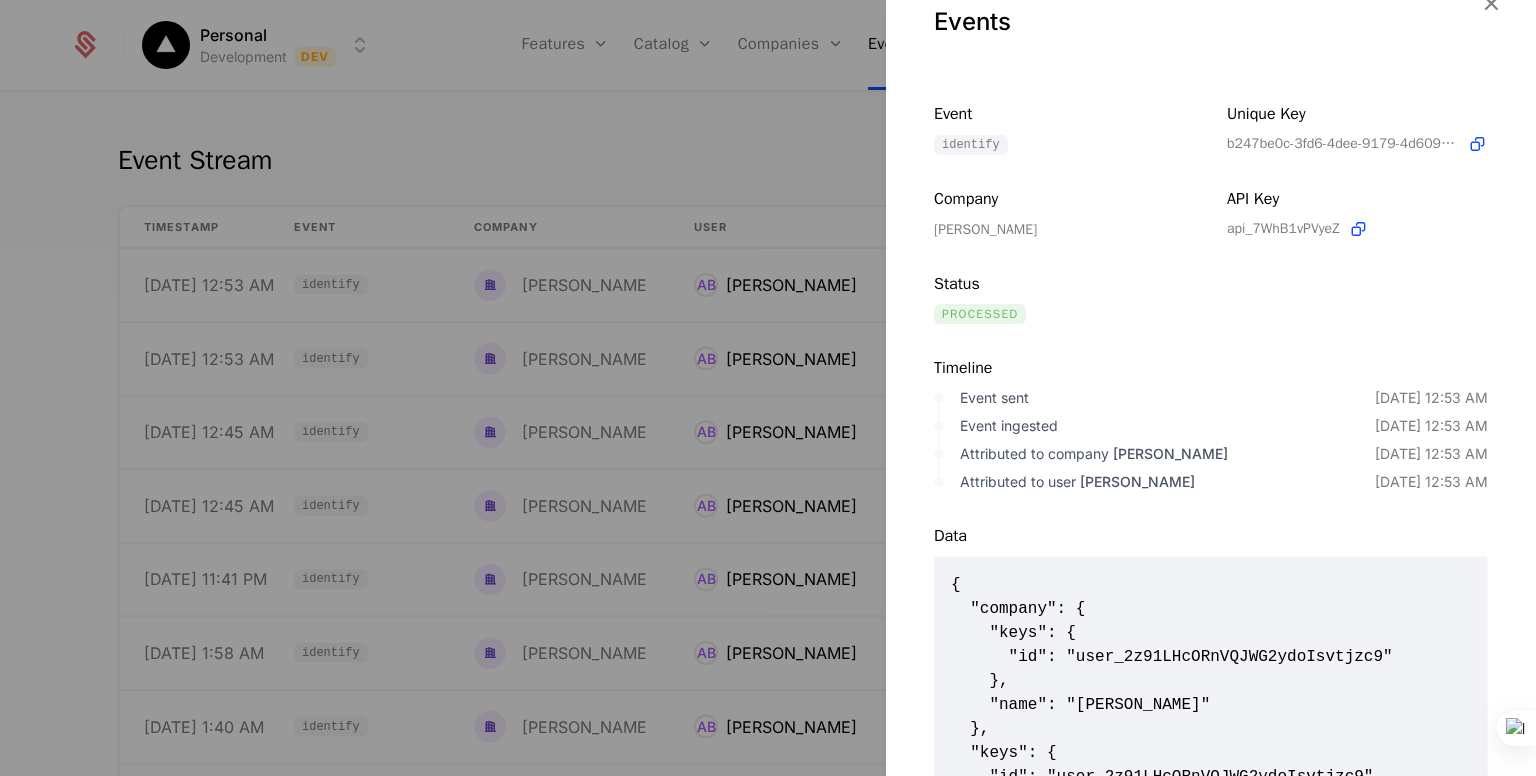 scroll, scrollTop: 0, scrollLeft: 0, axis: both 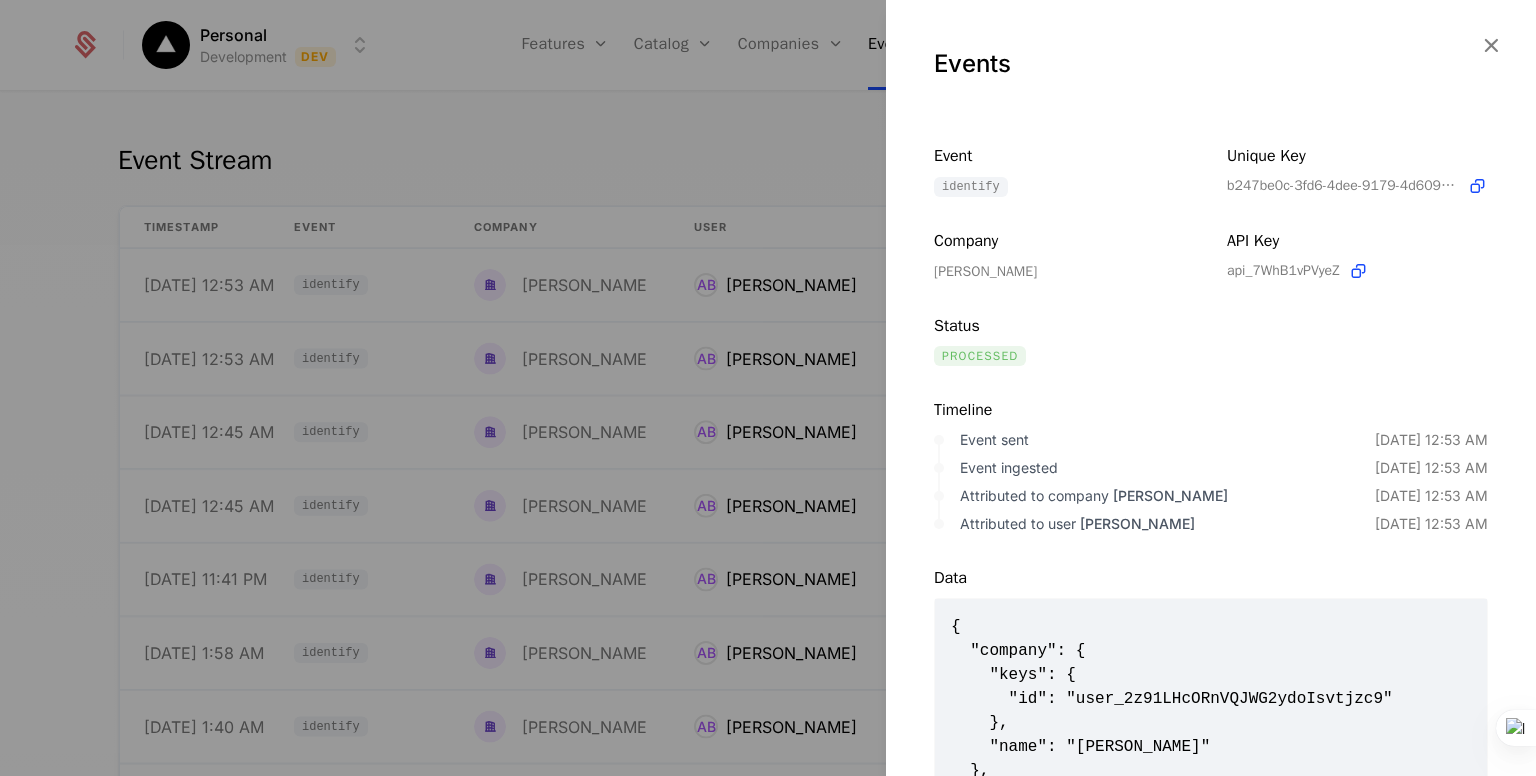 click at bounding box center [768, 388] 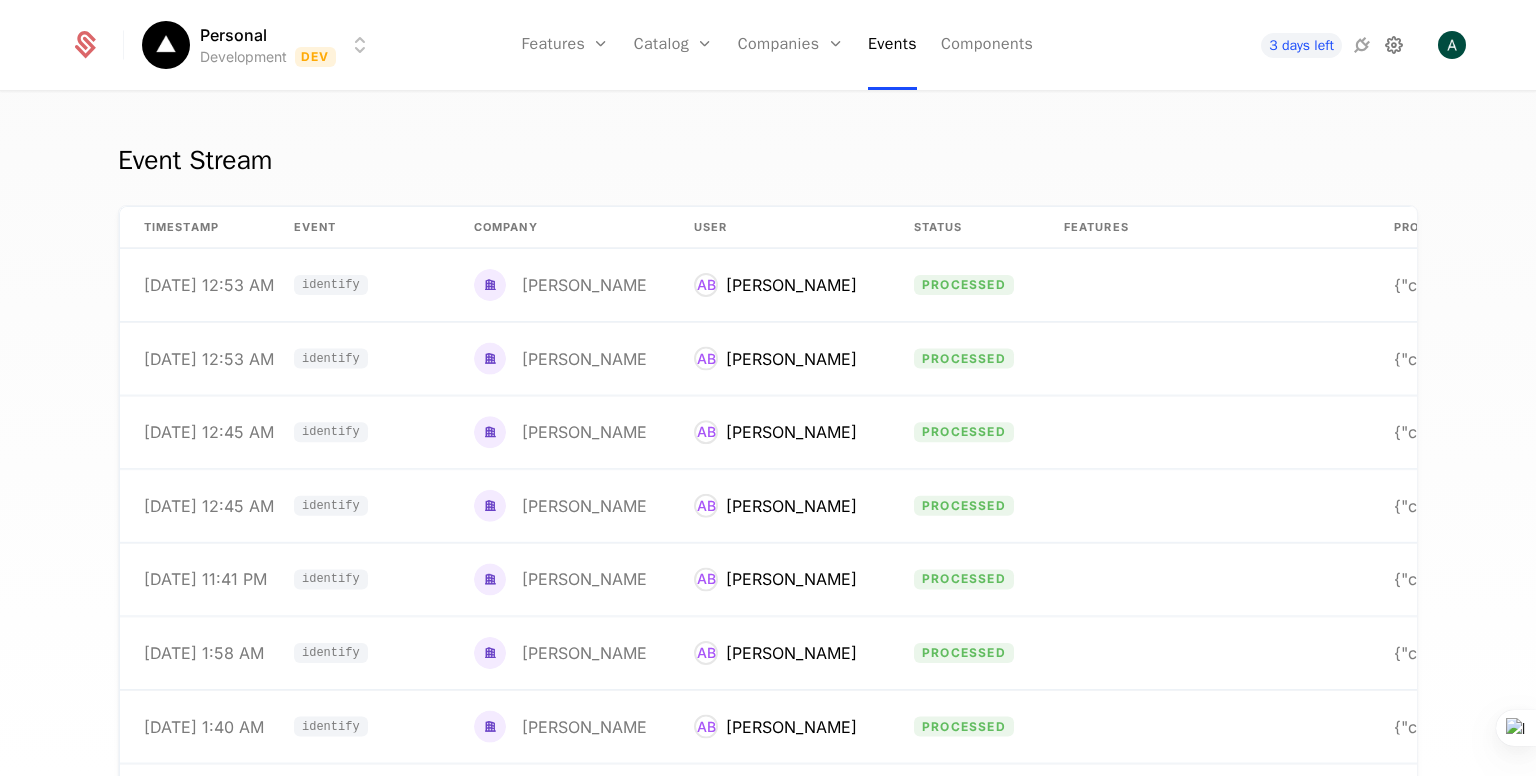 click at bounding box center (1394, 45) 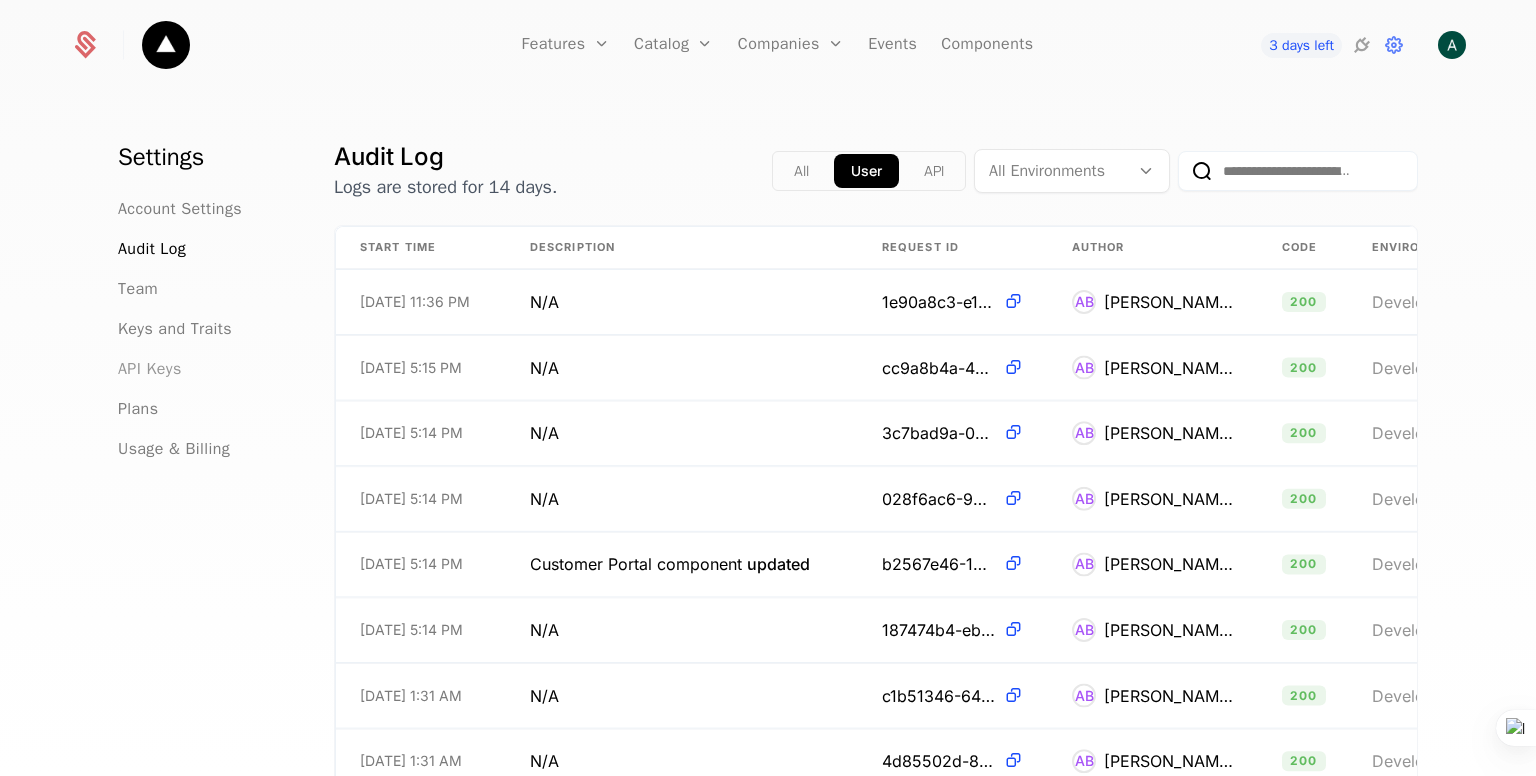 click on "API Keys" at bounding box center (150, 369) 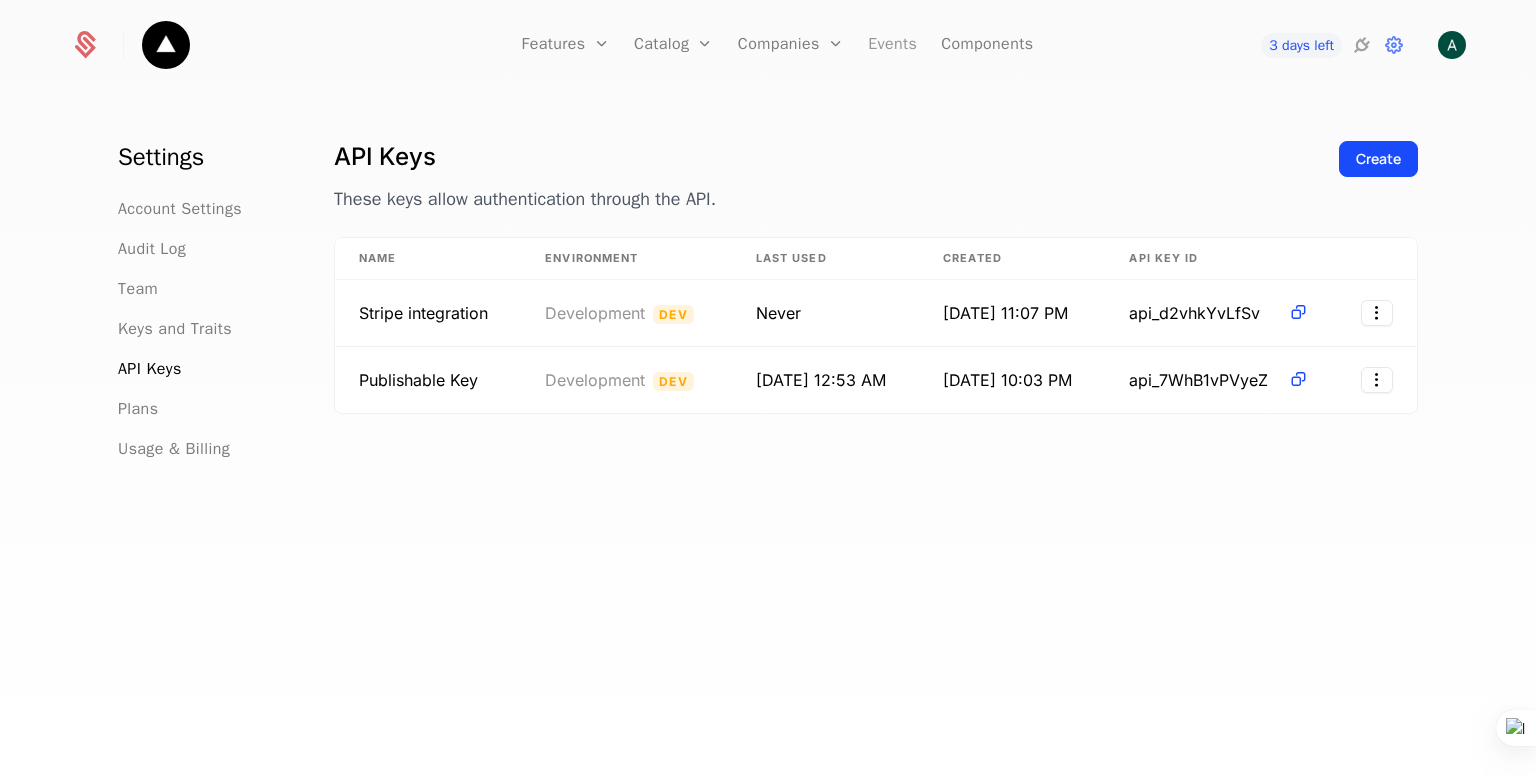 click on "Events" at bounding box center (892, 45) 